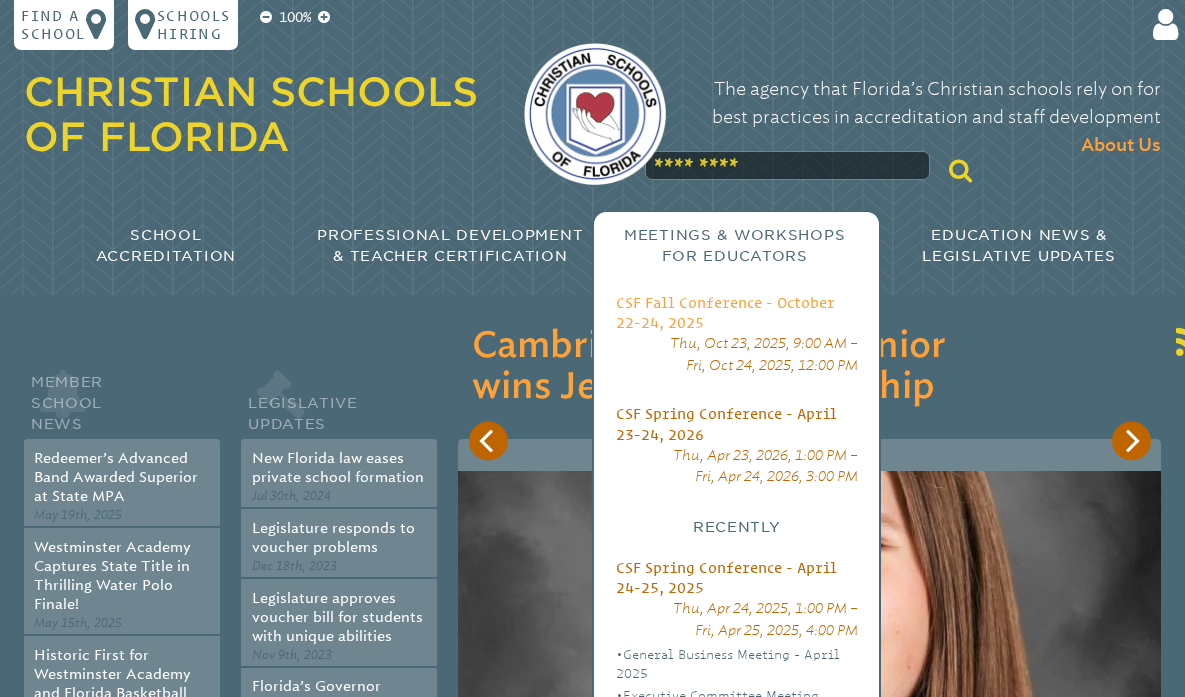 scroll, scrollTop: 0, scrollLeft: 0, axis: both 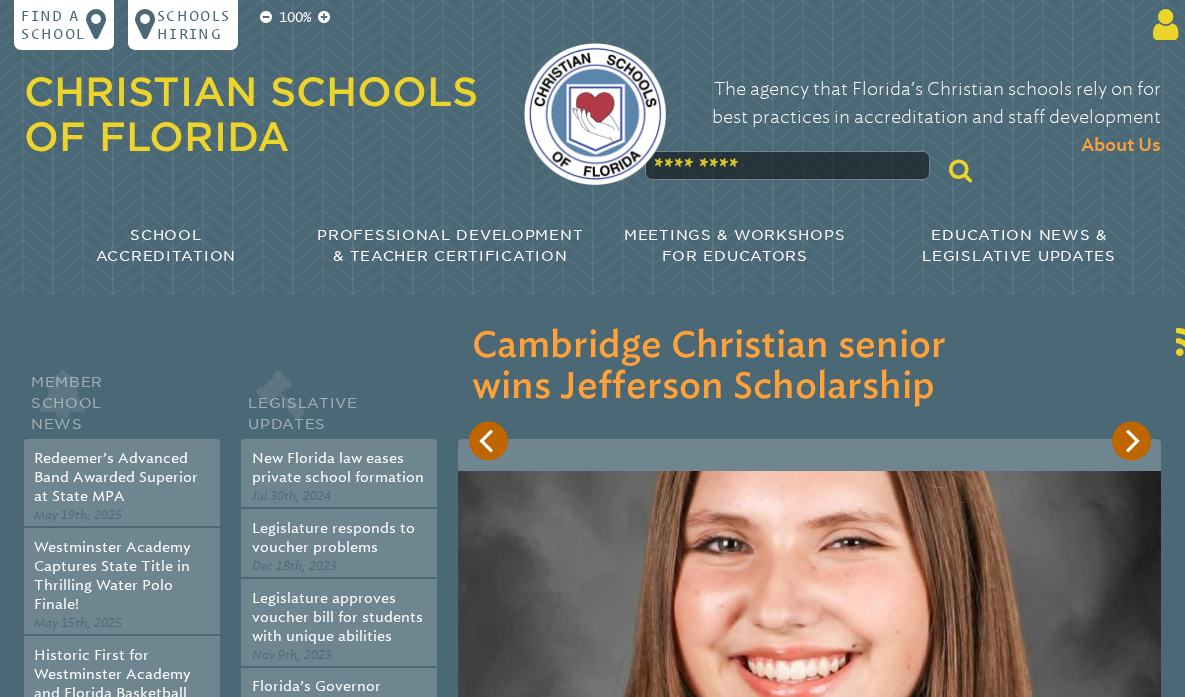 click at bounding box center [1162, 25] 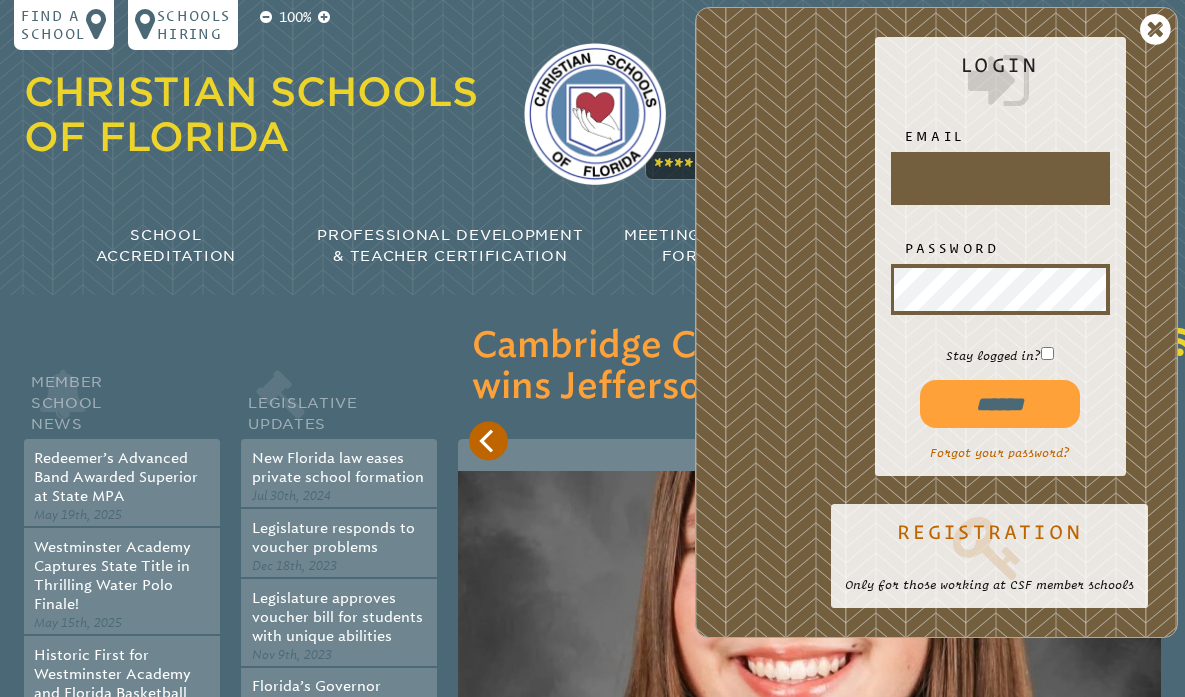 click at bounding box center [1000, 178] 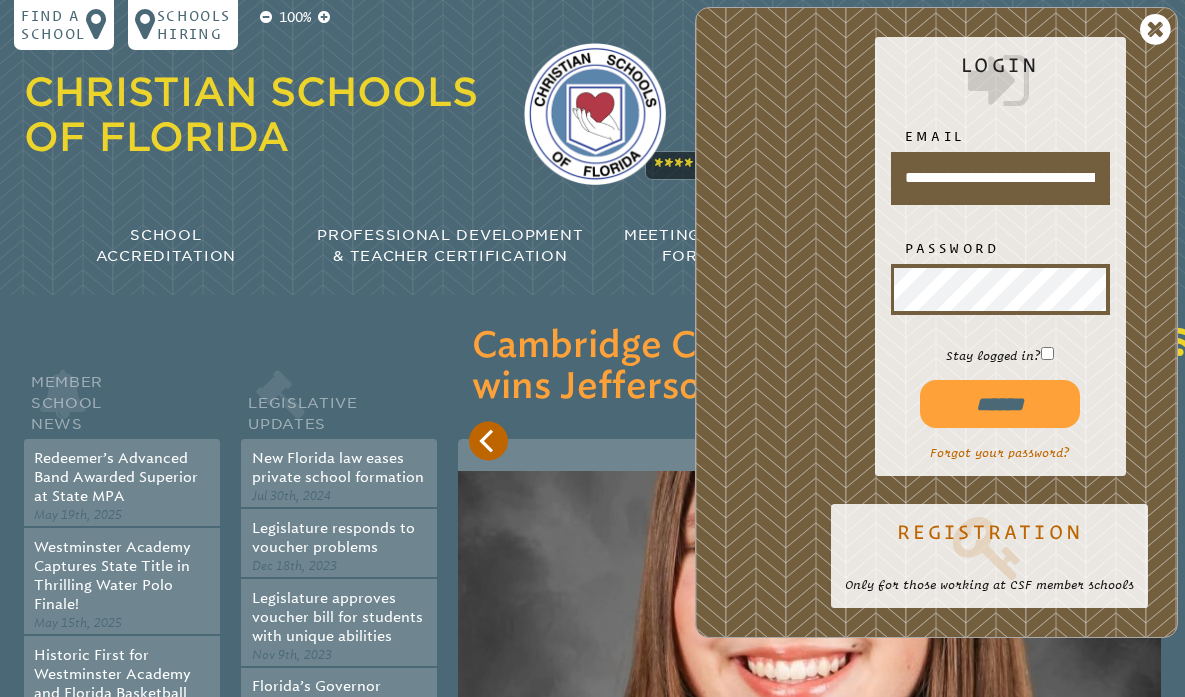 click on "******" at bounding box center (1000, 404) 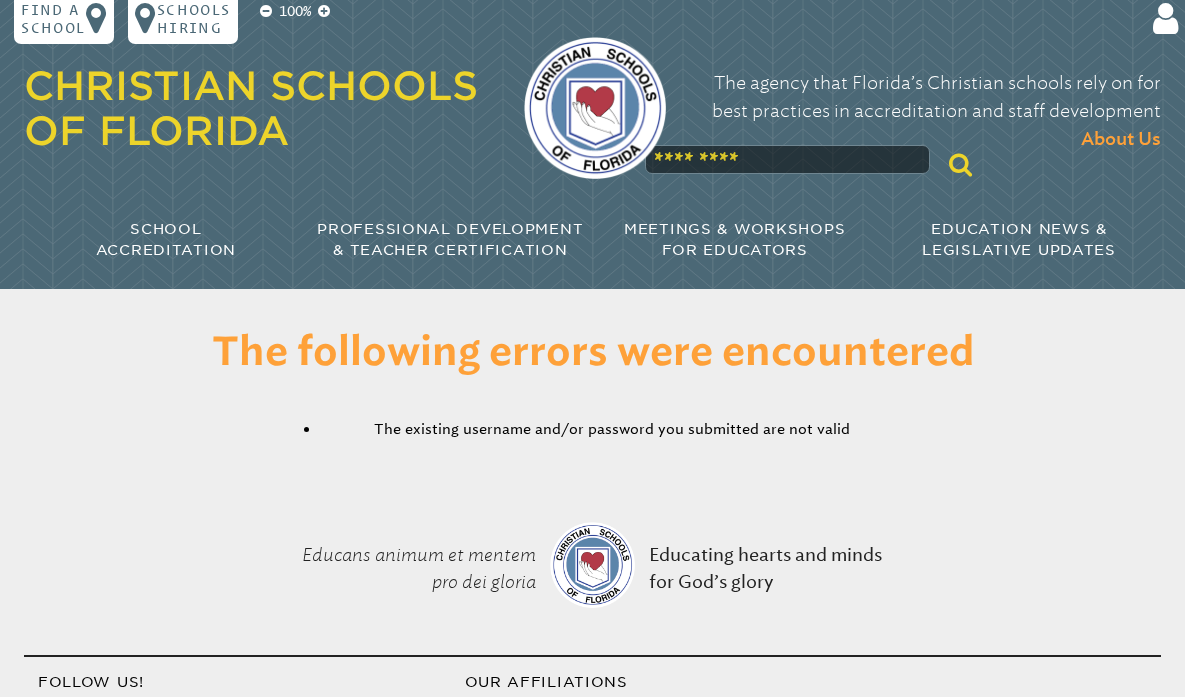 scroll, scrollTop: 0, scrollLeft: 0, axis: both 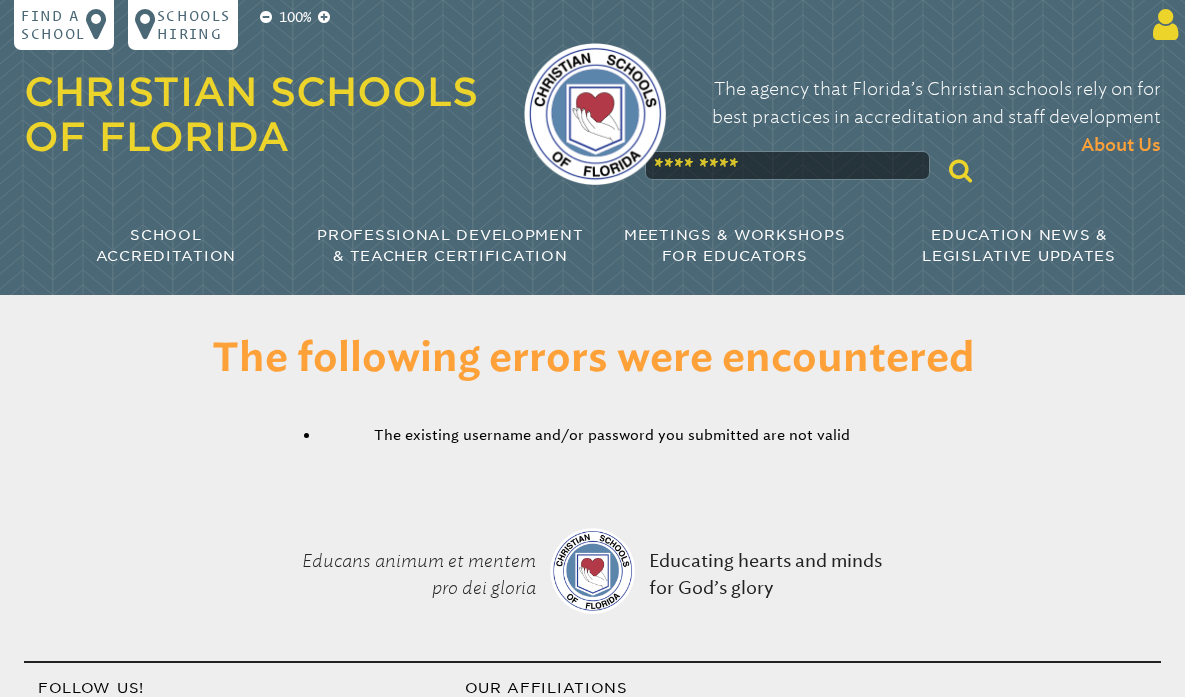 click at bounding box center [1162, 25] 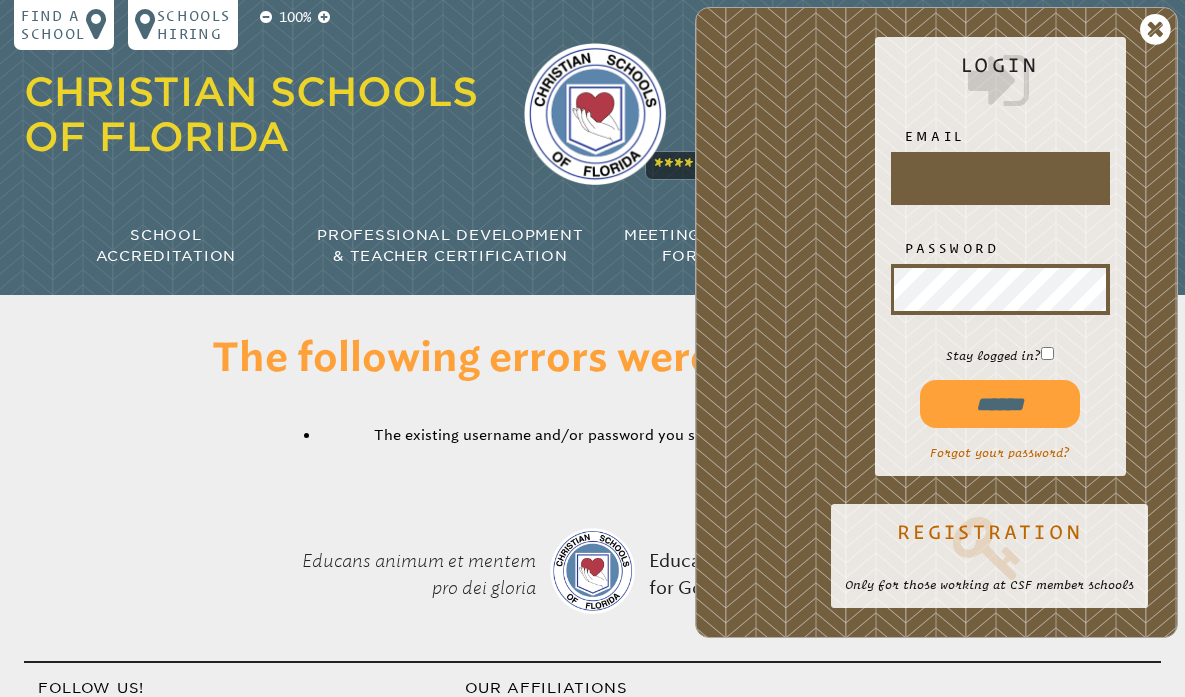 click on "The existing username and/or password you submitted are not valid" at bounding box center (593, 436) 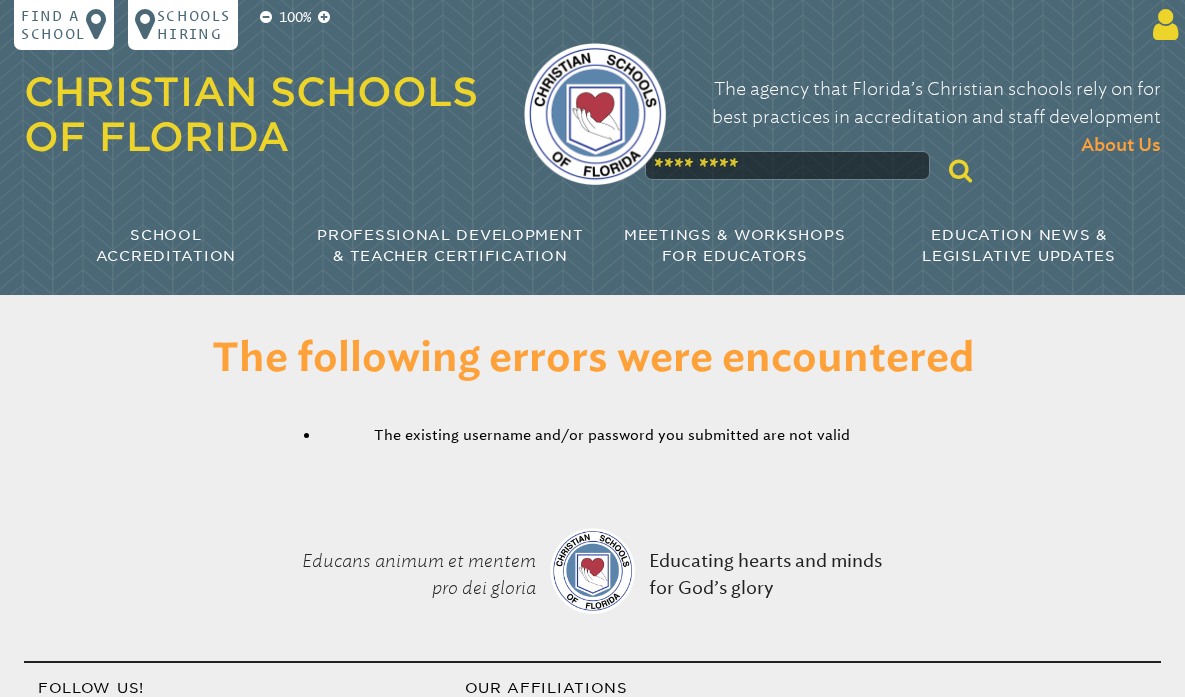click at bounding box center [1162, 25] 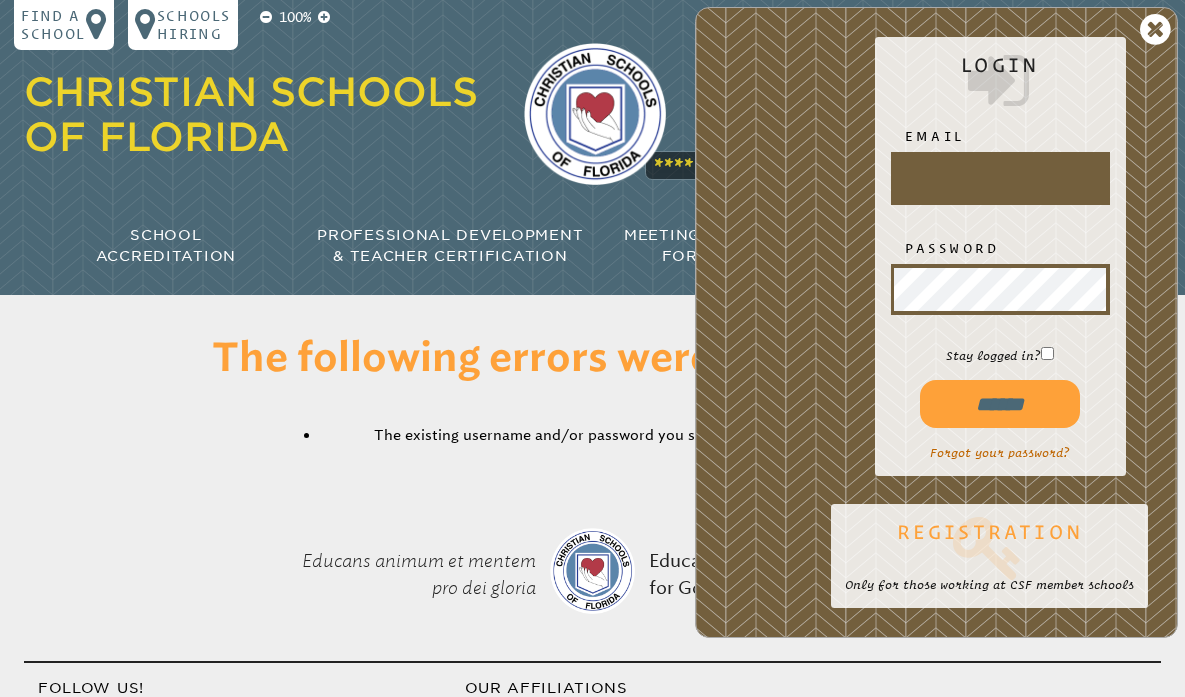 click at bounding box center [989, 547] 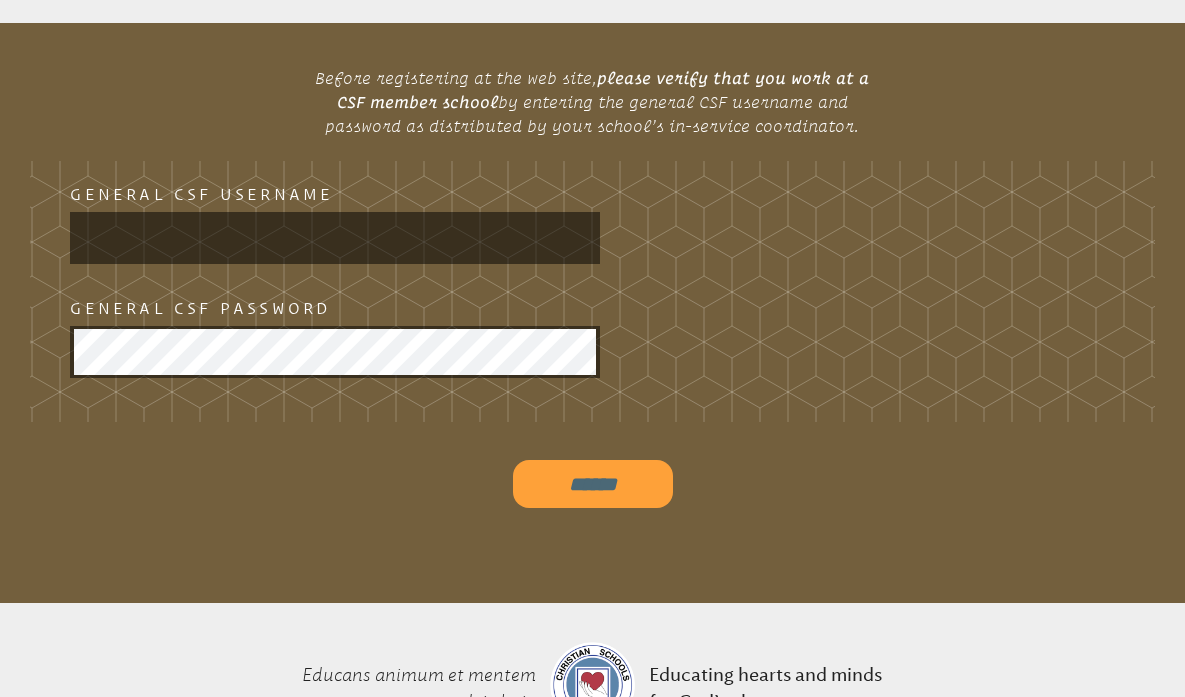 scroll, scrollTop: 393, scrollLeft: 0, axis: vertical 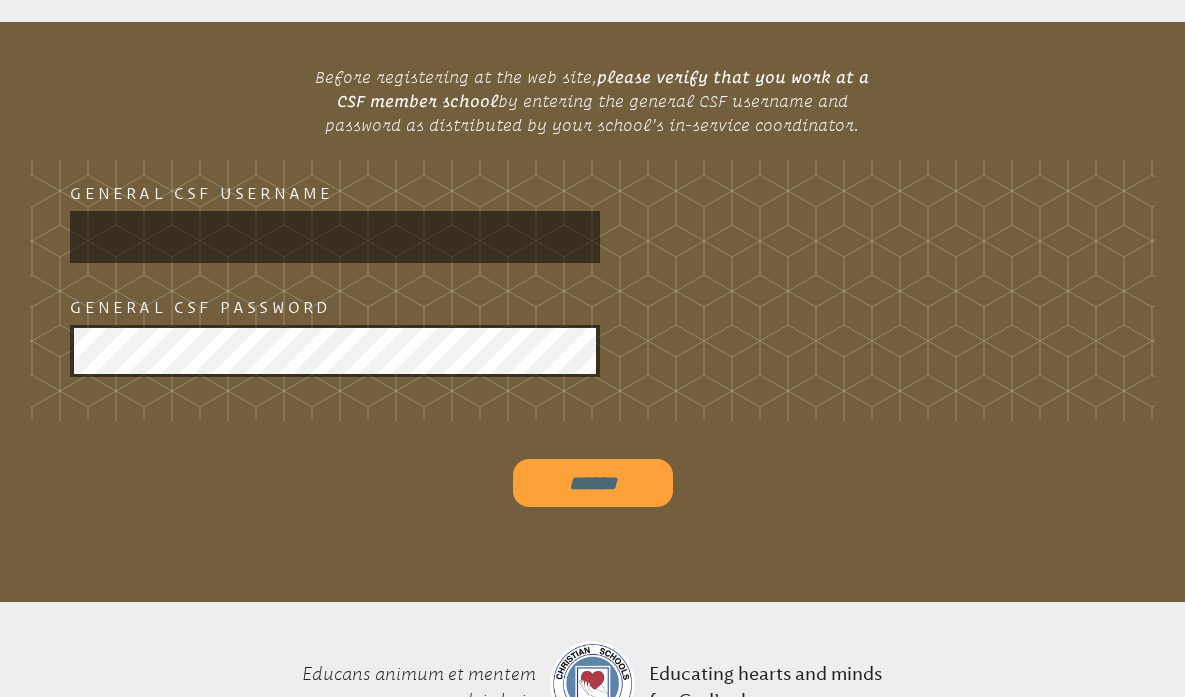 click at bounding box center [335, 236] 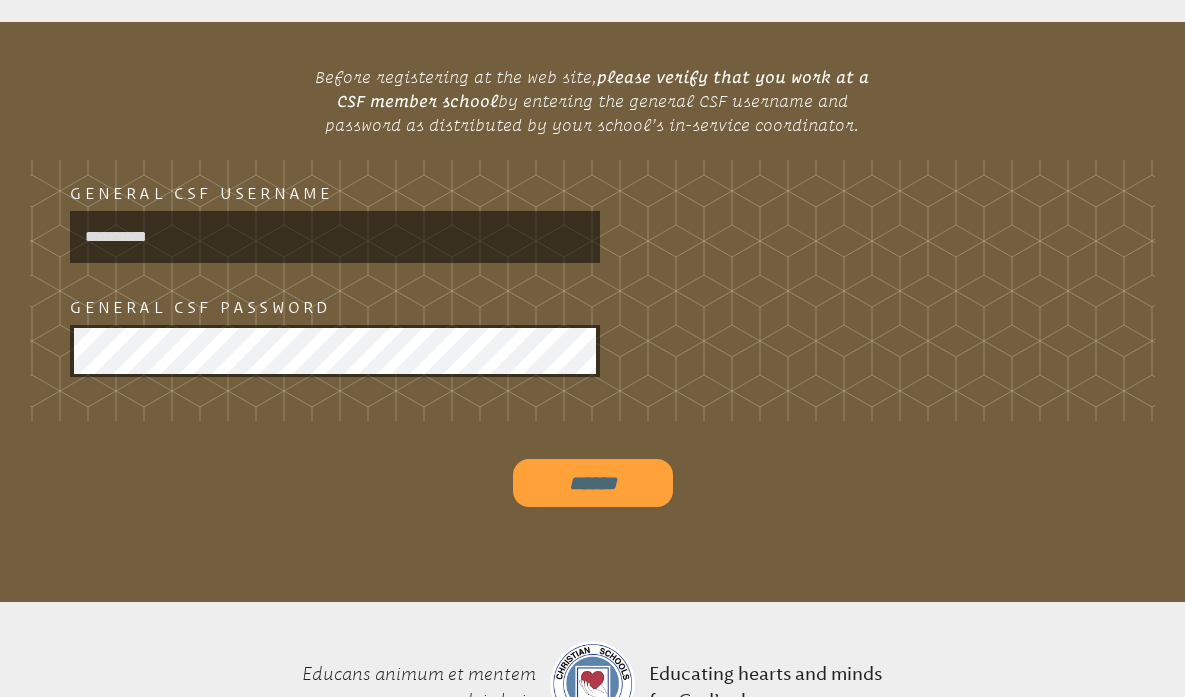 click on "**********" at bounding box center (592, 237) 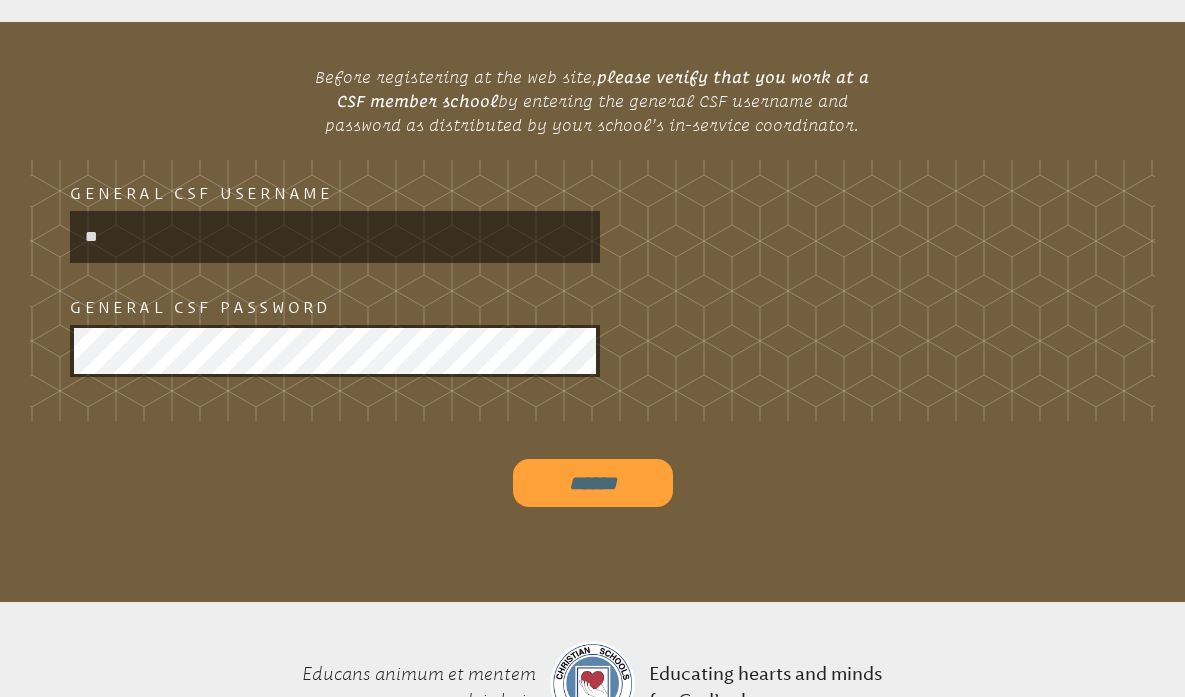 type on "*" 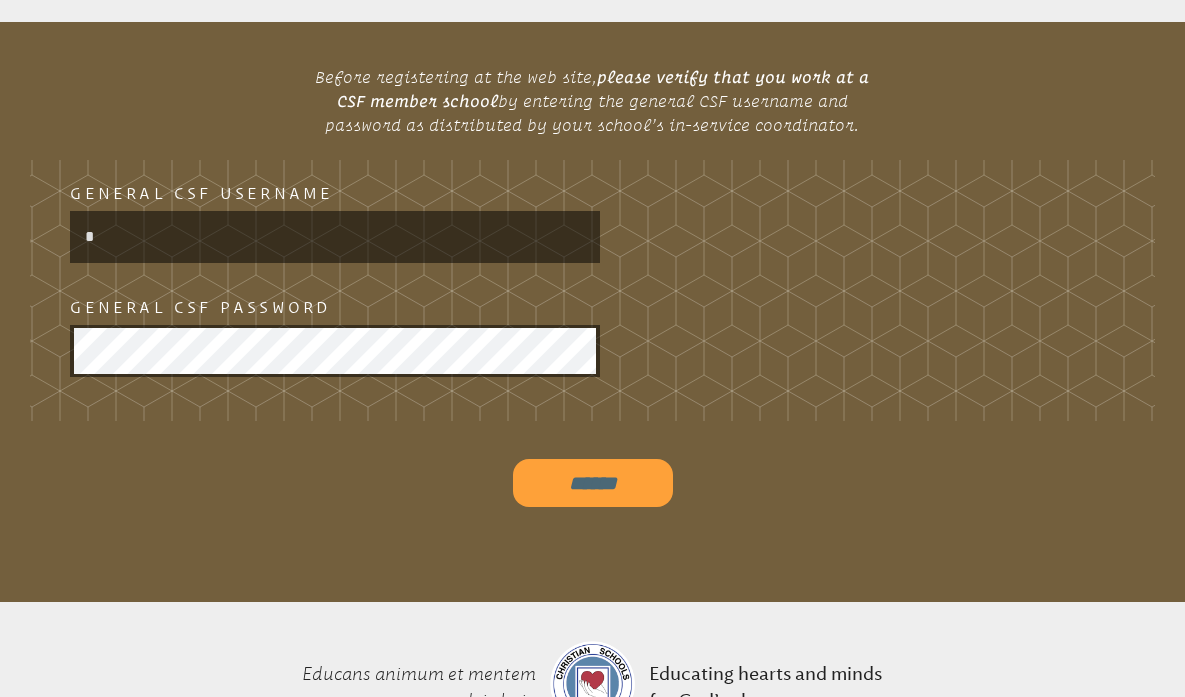 type on "**********" 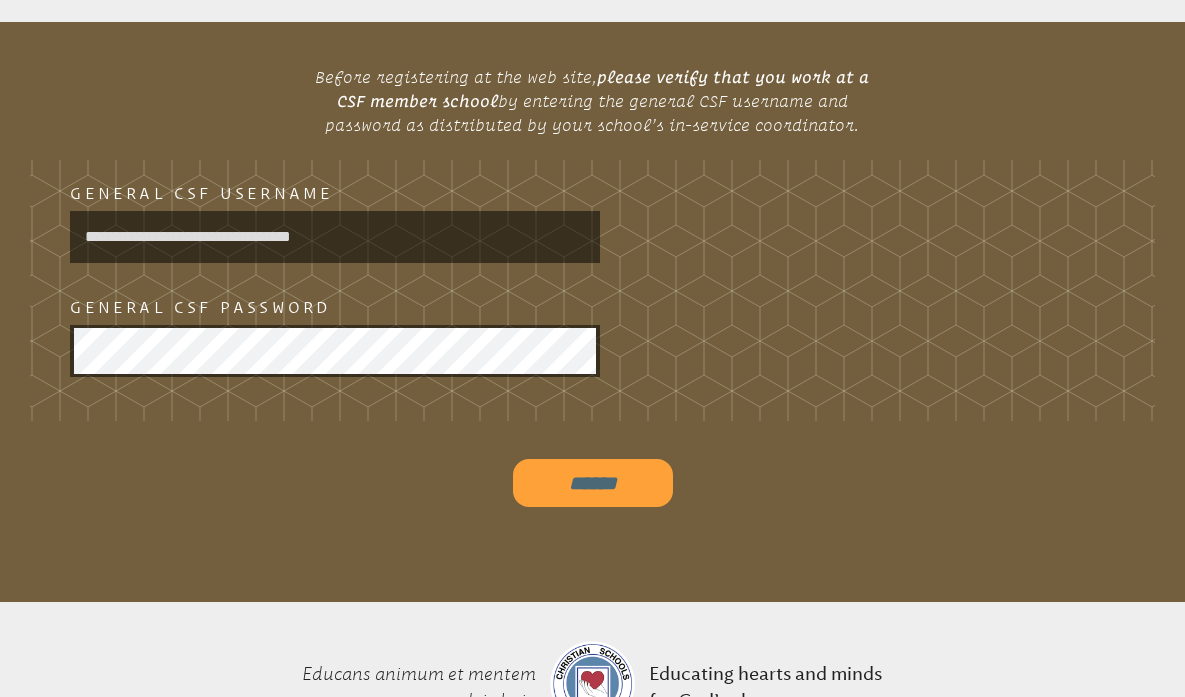 click on "******" at bounding box center (593, 483) 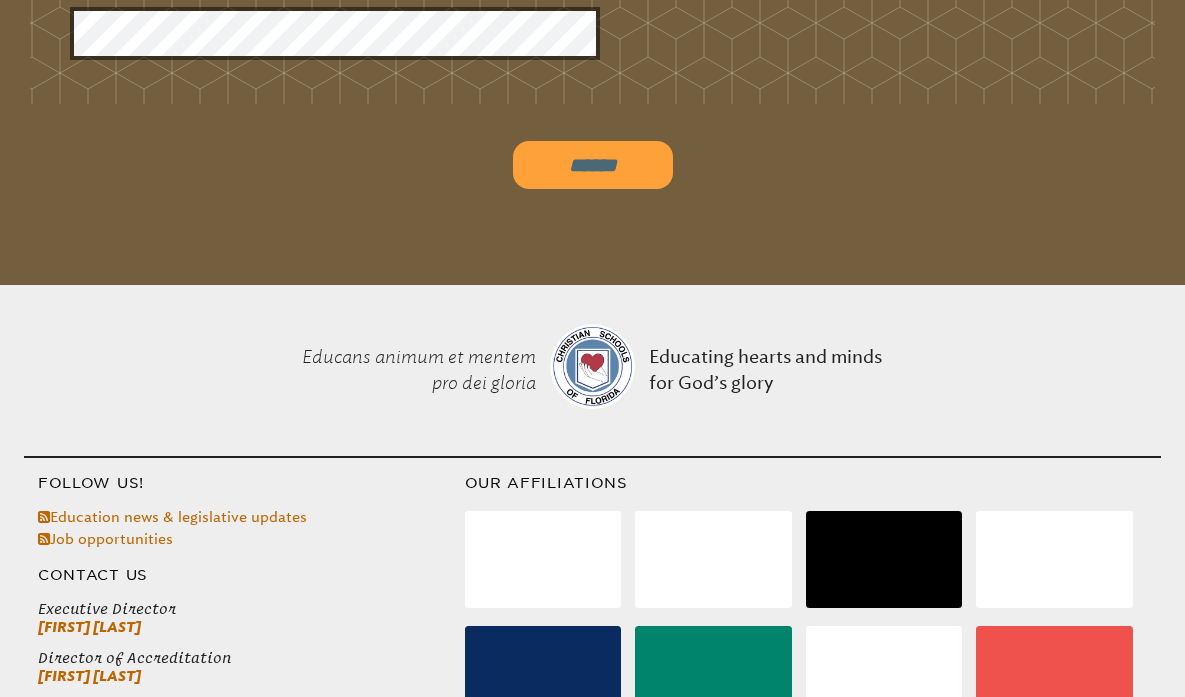 scroll, scrollTop: 0, scrollLeft: 0, axis: both 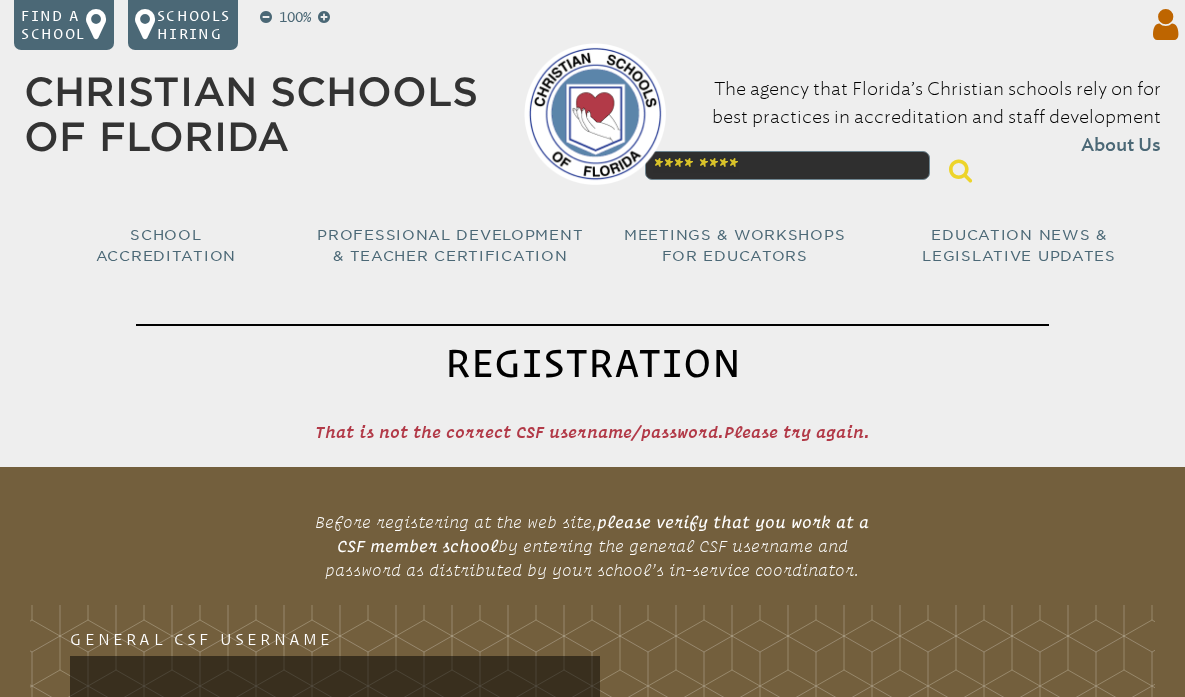 click at bounding box center [1162, 25] 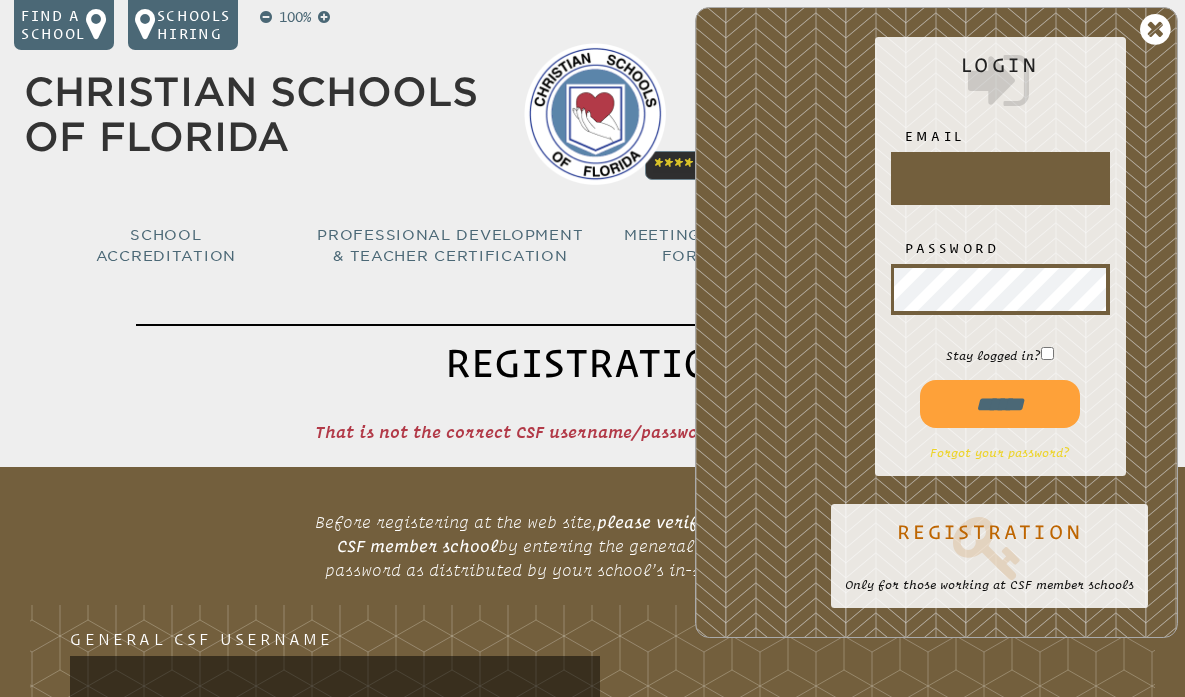 click on "Forgot your password?" at bounding box center [1000, 452] 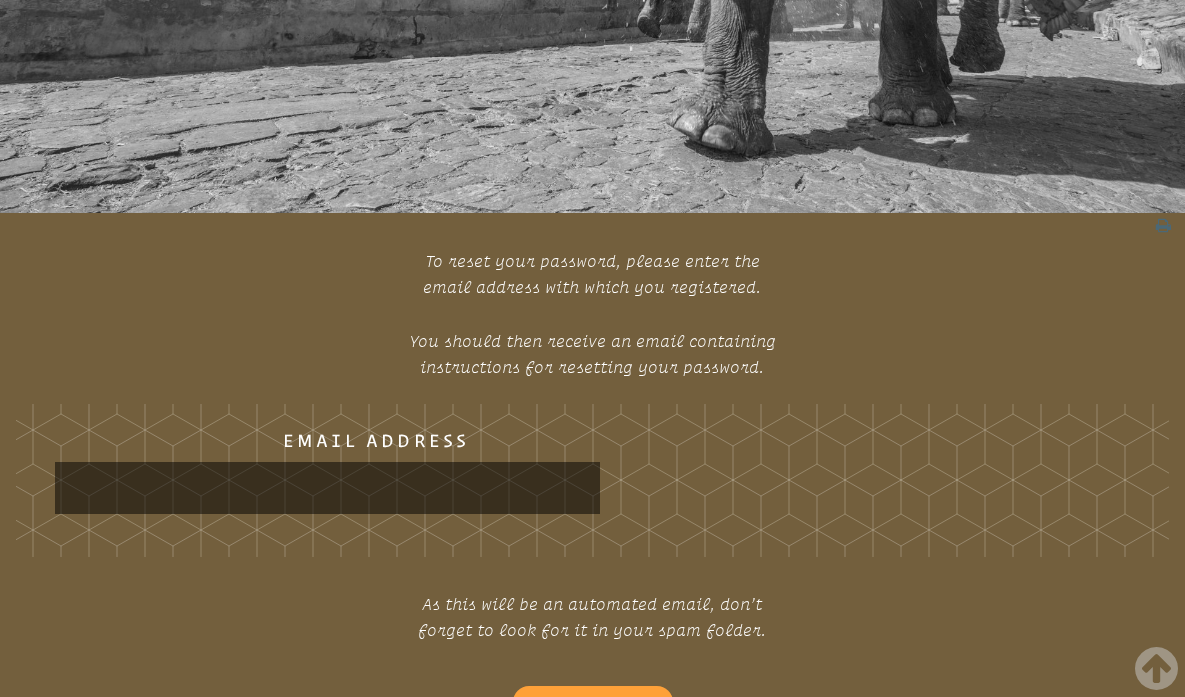 scroll, scrollTop: 796, scrollLeft: 0, axis: vertical 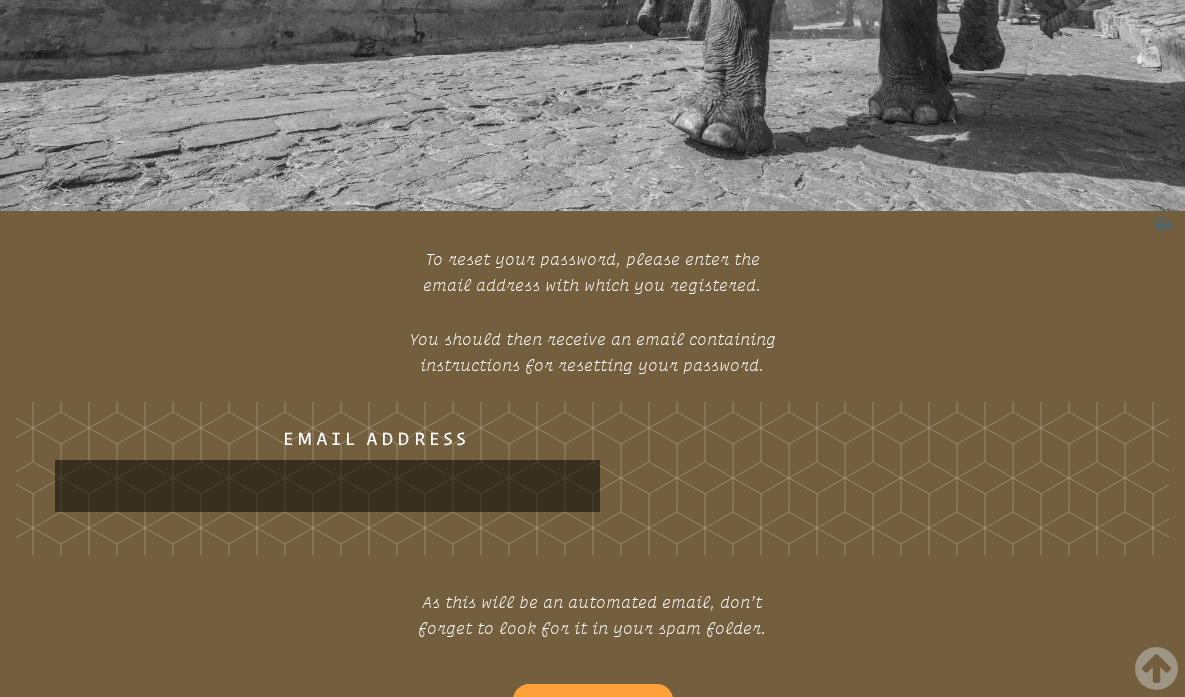 click on "Email Address" at bounding box center (327, 485) 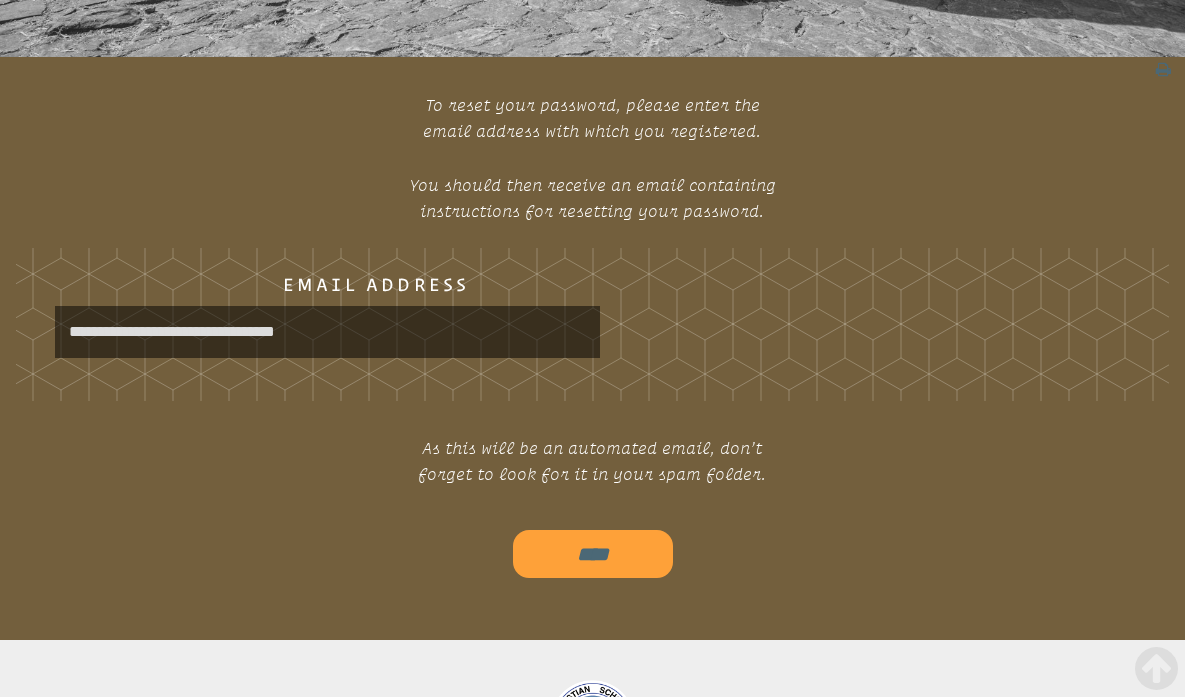 scroll, scrollTop: 951, scrollLeft: 0, axis: vertical 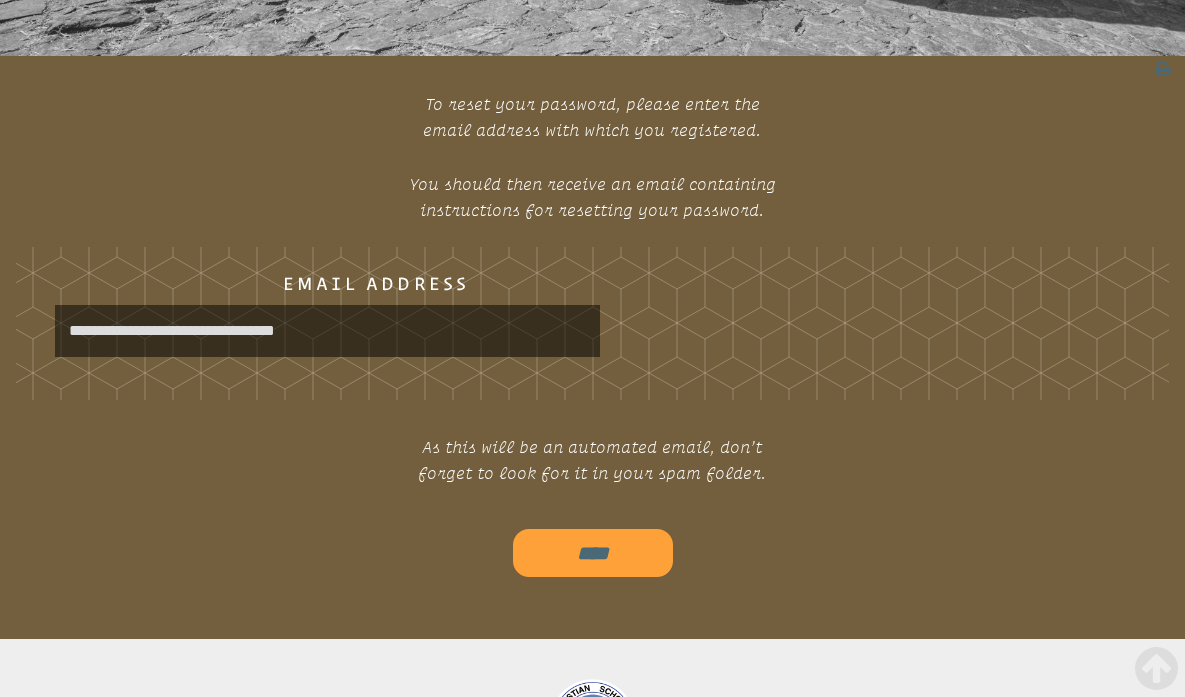 click on "****" at bounding box center (593, 553) 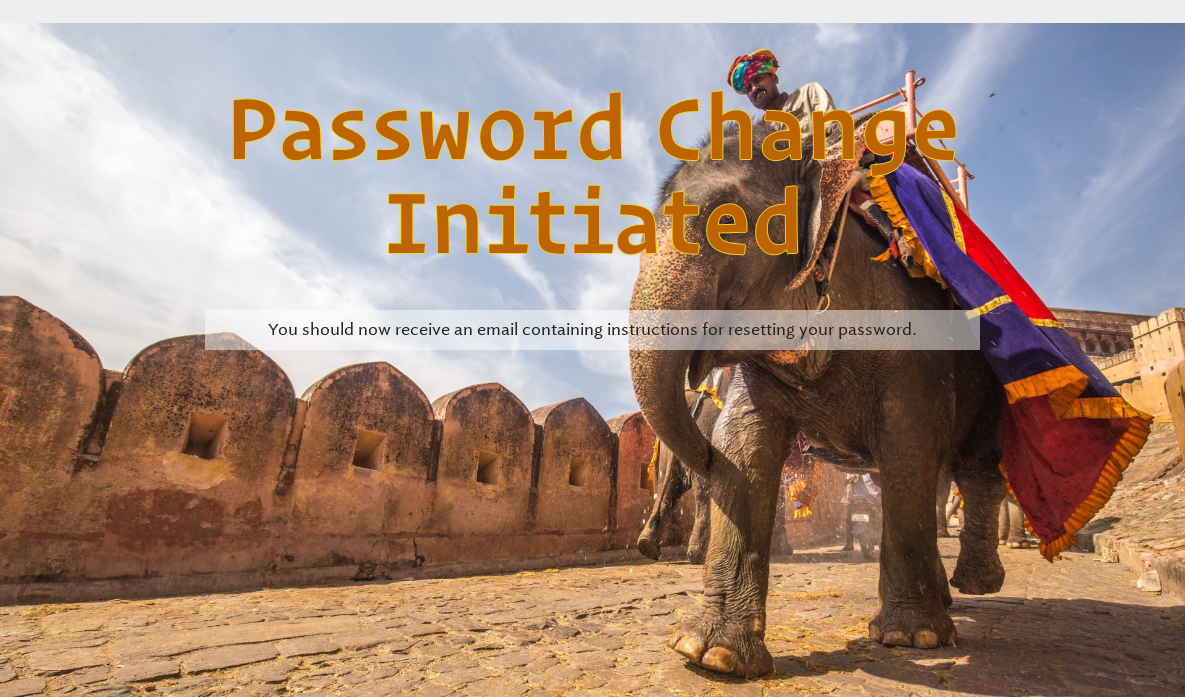 scroll, scrollTop: 209, scrollLeft: 0, axis: vertical 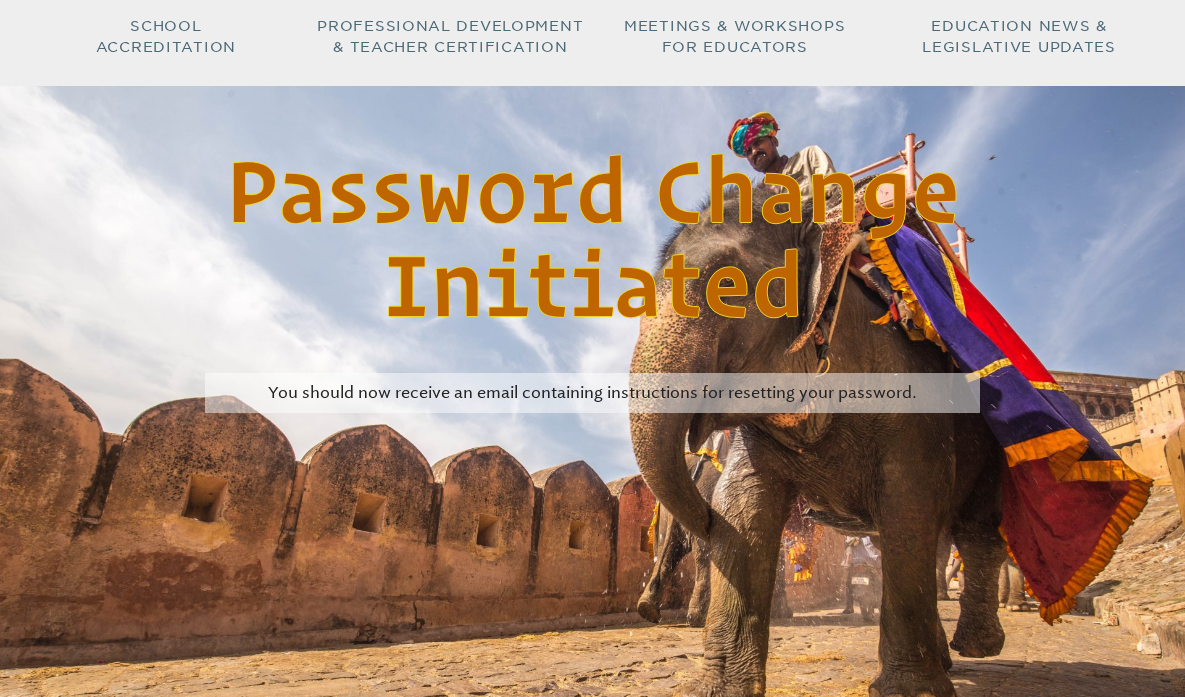 click on "Password Change Initiated" at bounding box center (593, 237) 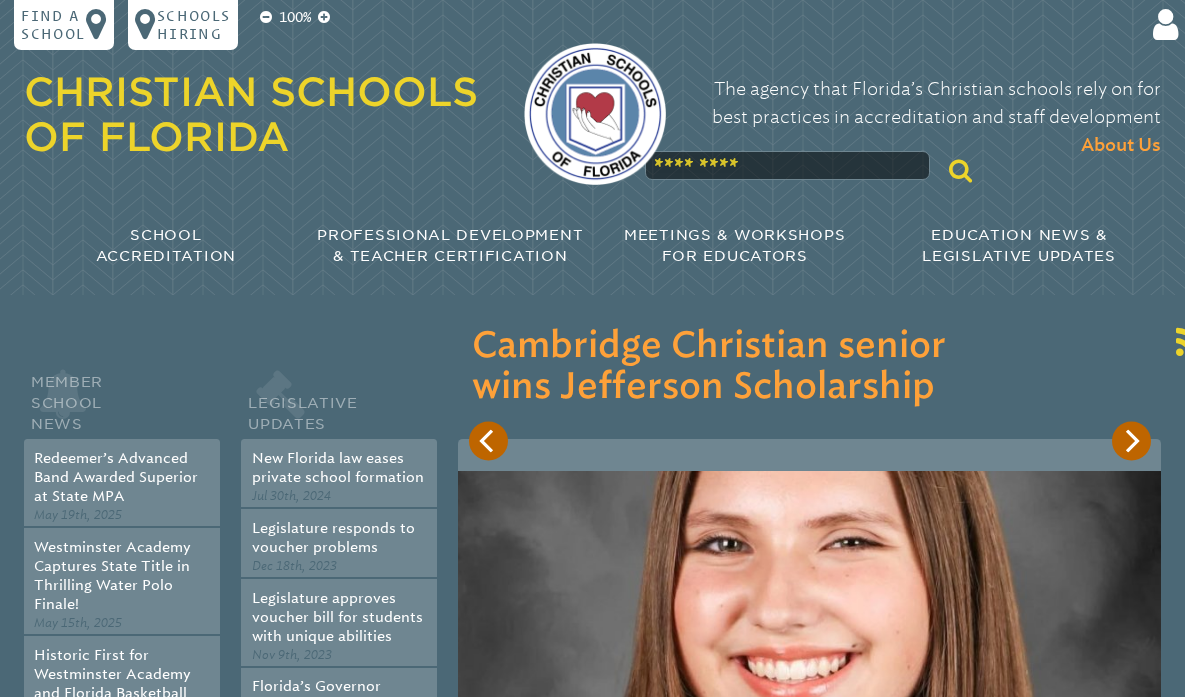 scroll, scrollTop: 0, scrollLeft: 0, axis: both 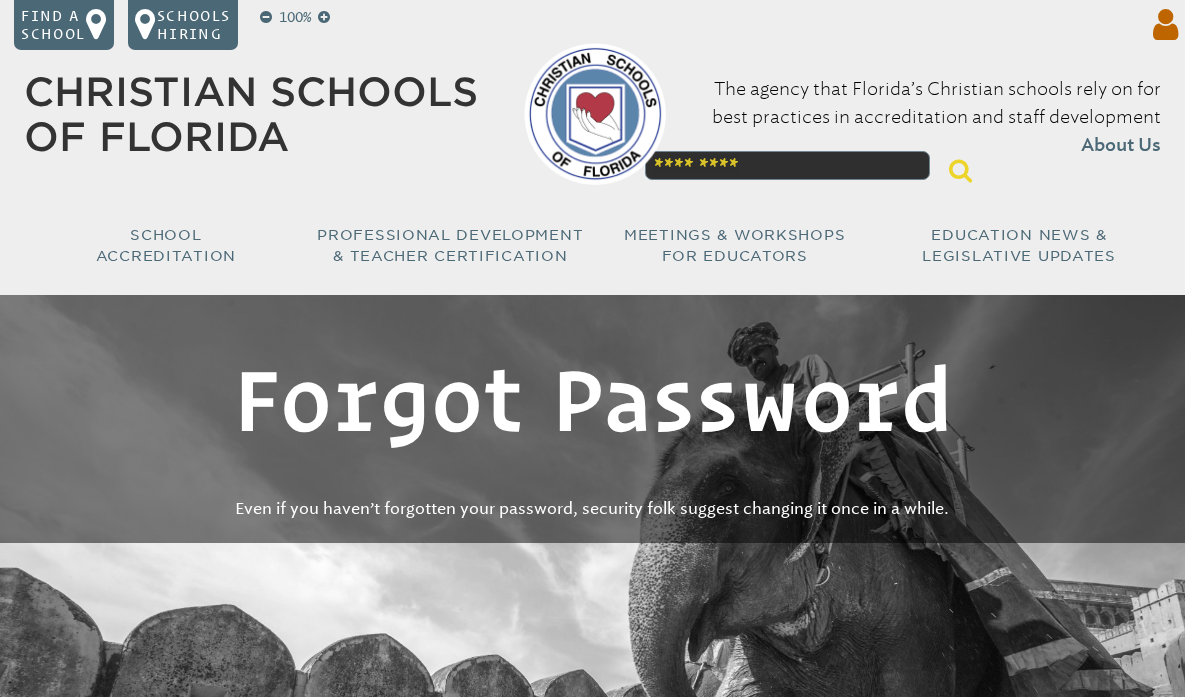 click at bounding box center (1162, 25) 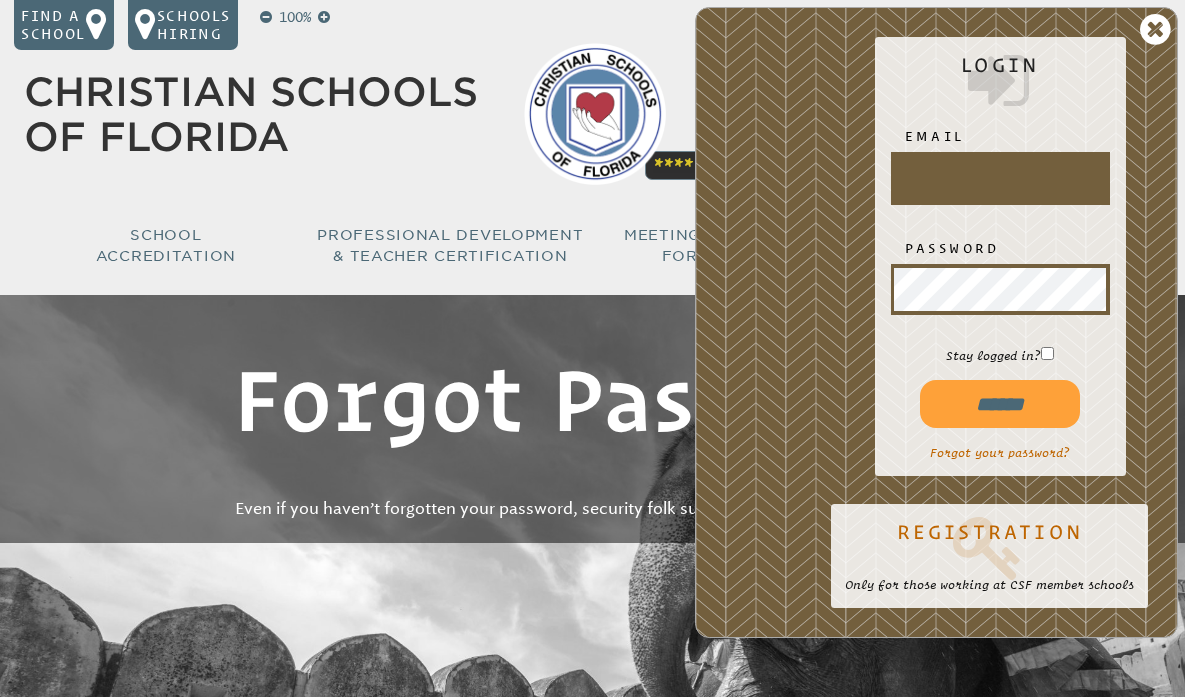 click at bounding box center [1000, 178] 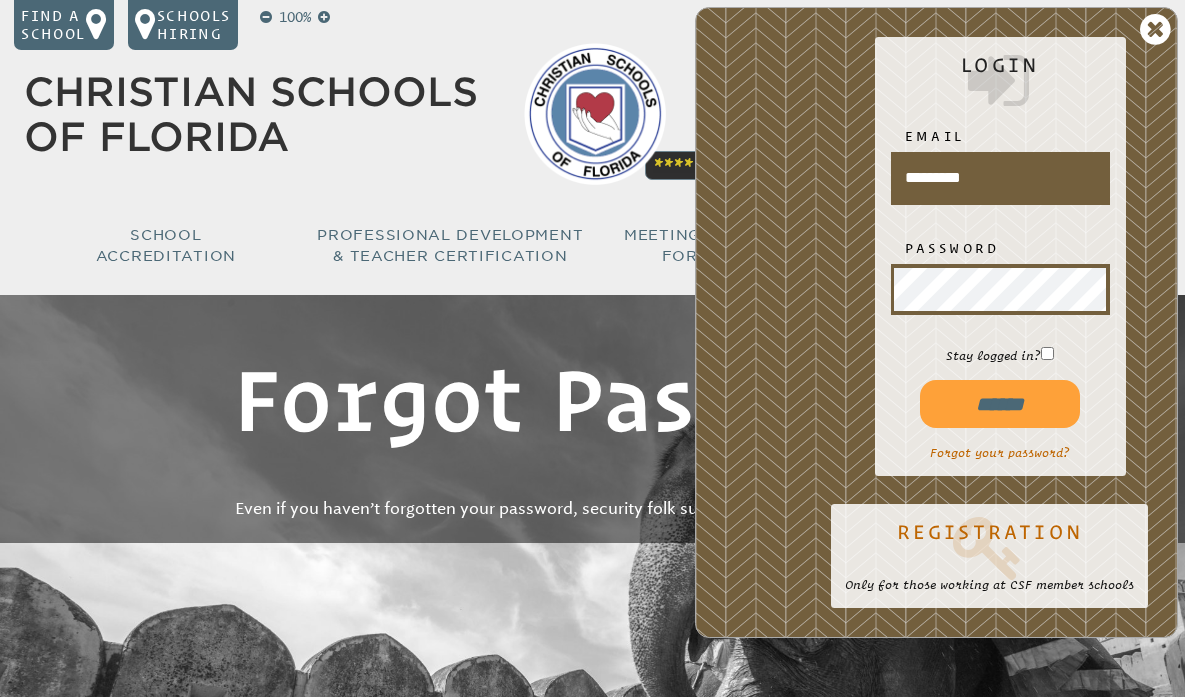 type on "*********" 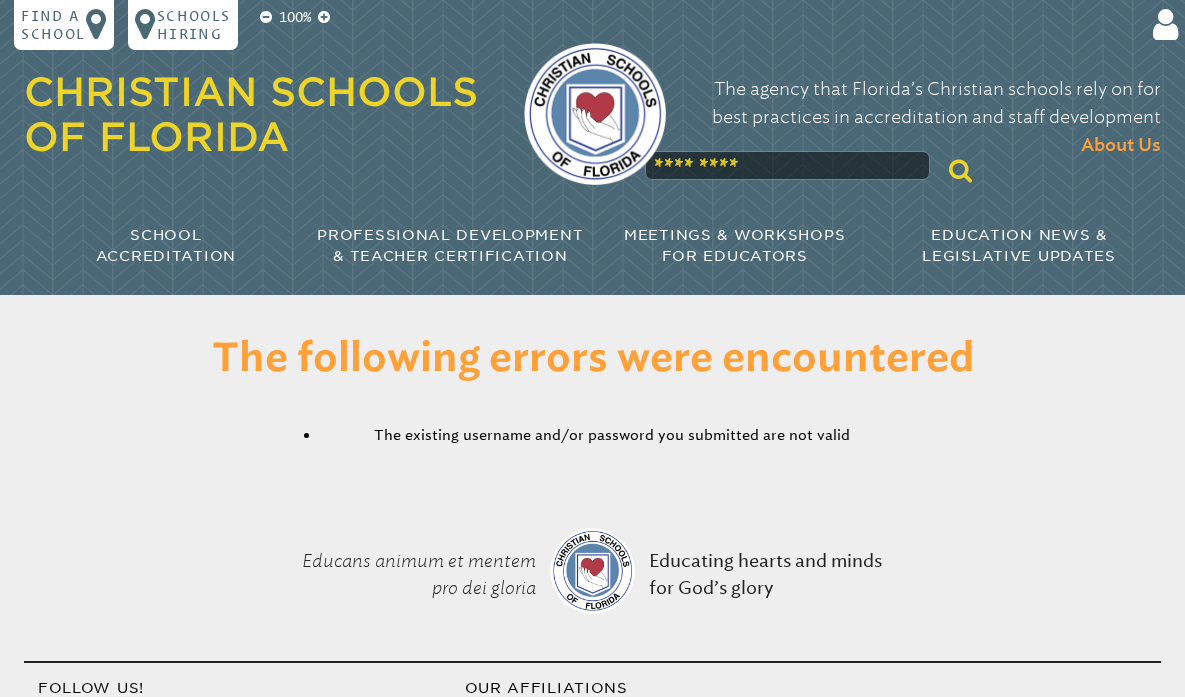 scroll, scrollTop: 0, scrollLeft: 0, axis: both 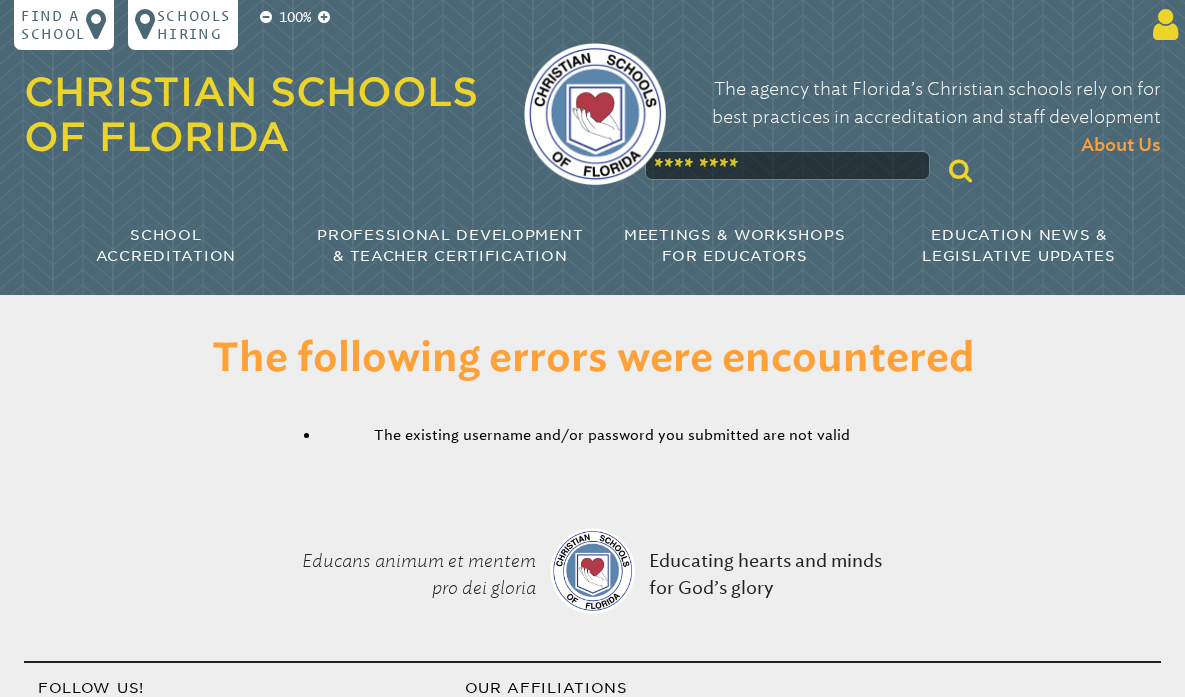 click at bounding box center [1162, 25] 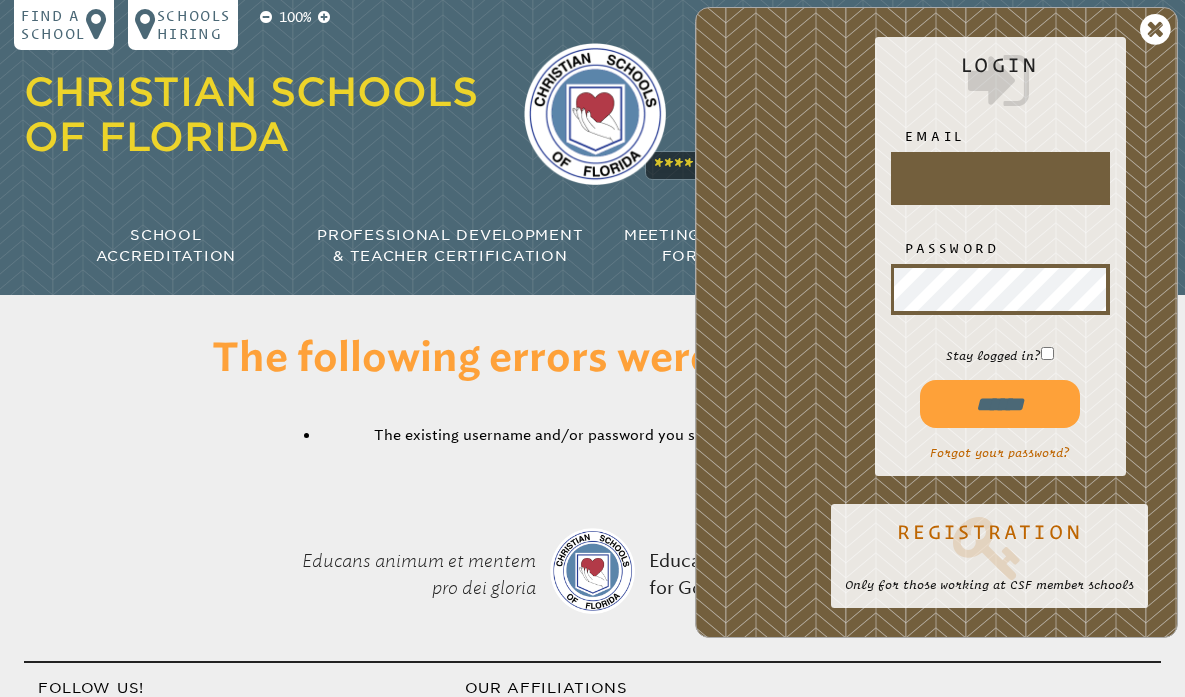 click at bounding box center (1000, 178) 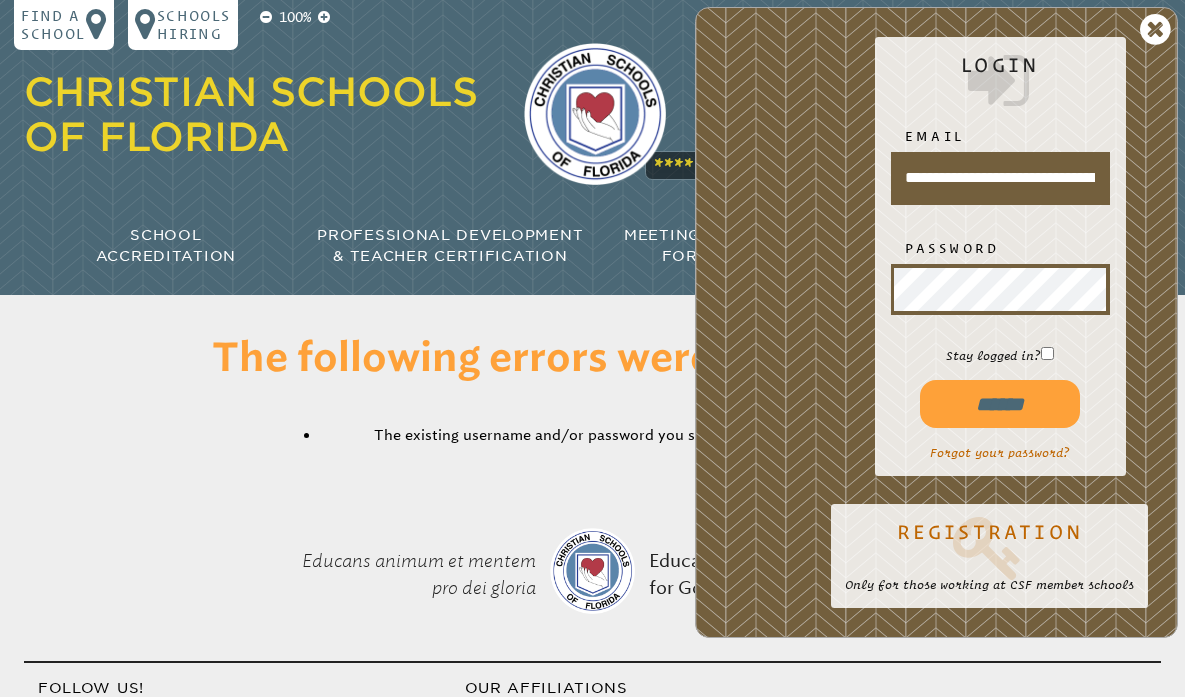 click on "******" at bounding box center (1000, 404) 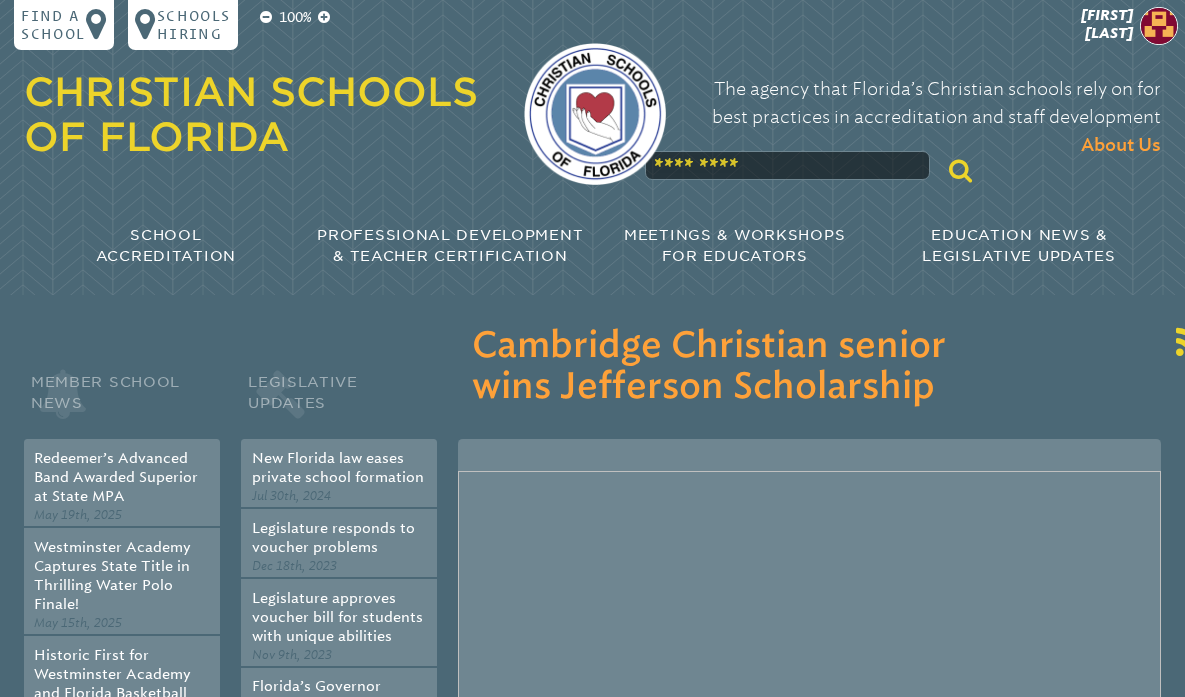 scroll, scrollTop: 0, scrollLeft: 0, axis: both 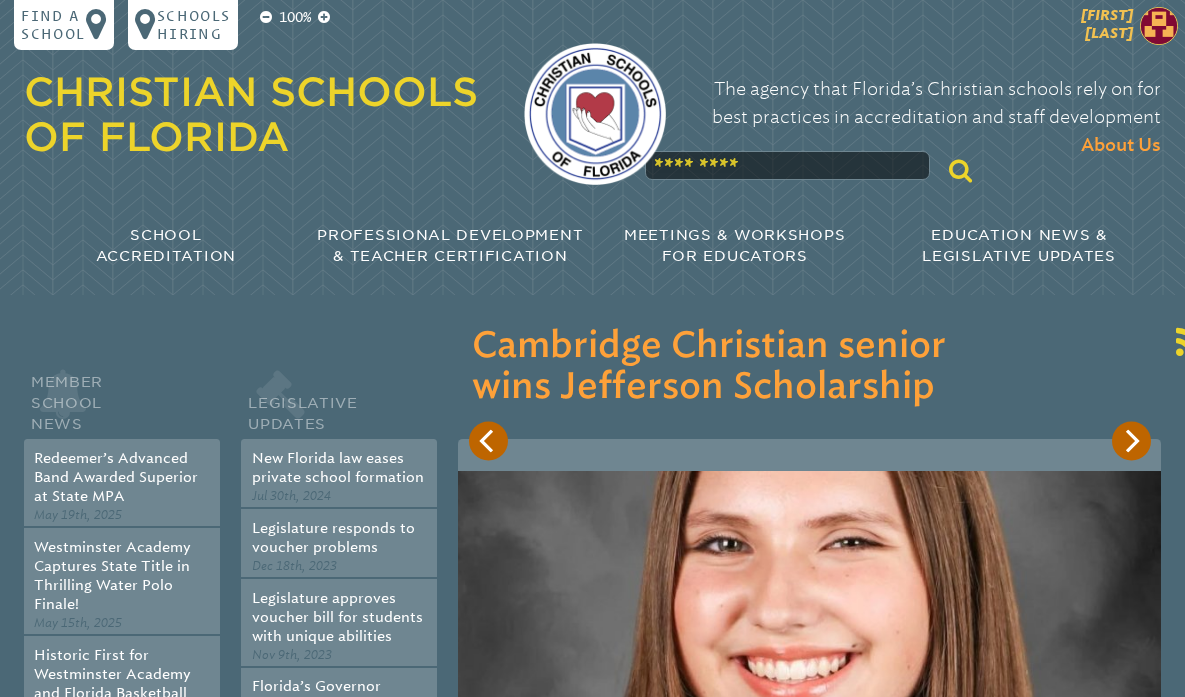 click at bounding box center [1159, 26] 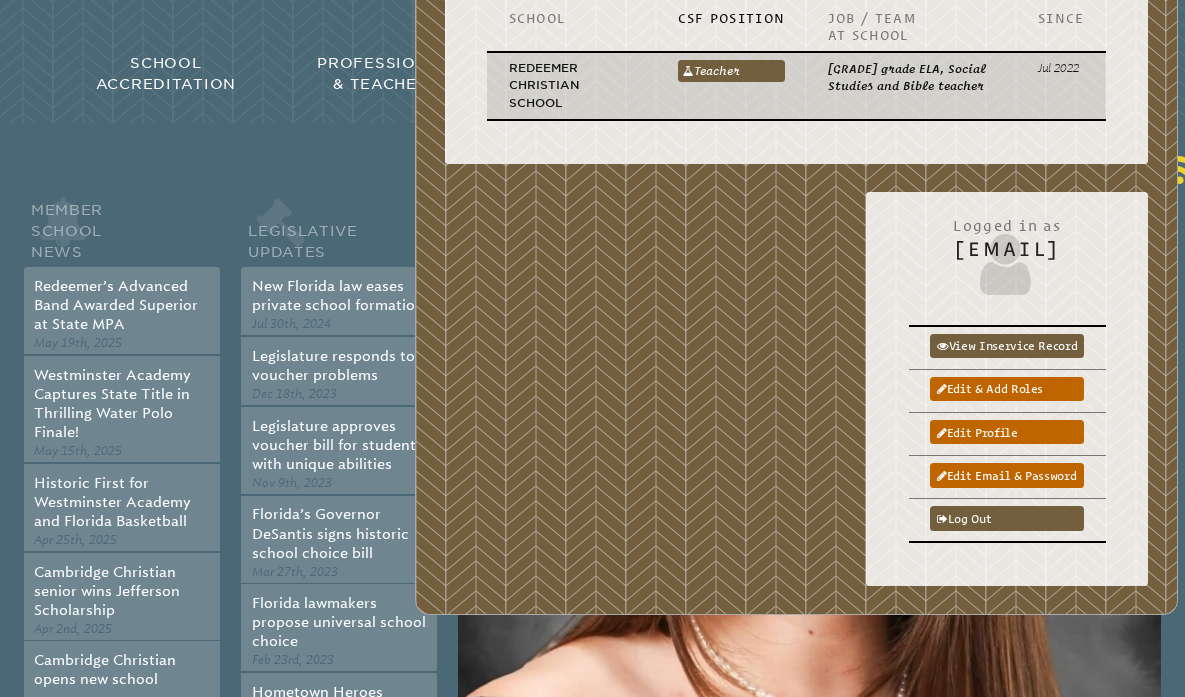 scroll, scrollTop: 178, scrollLeft: 0, axis: vertical 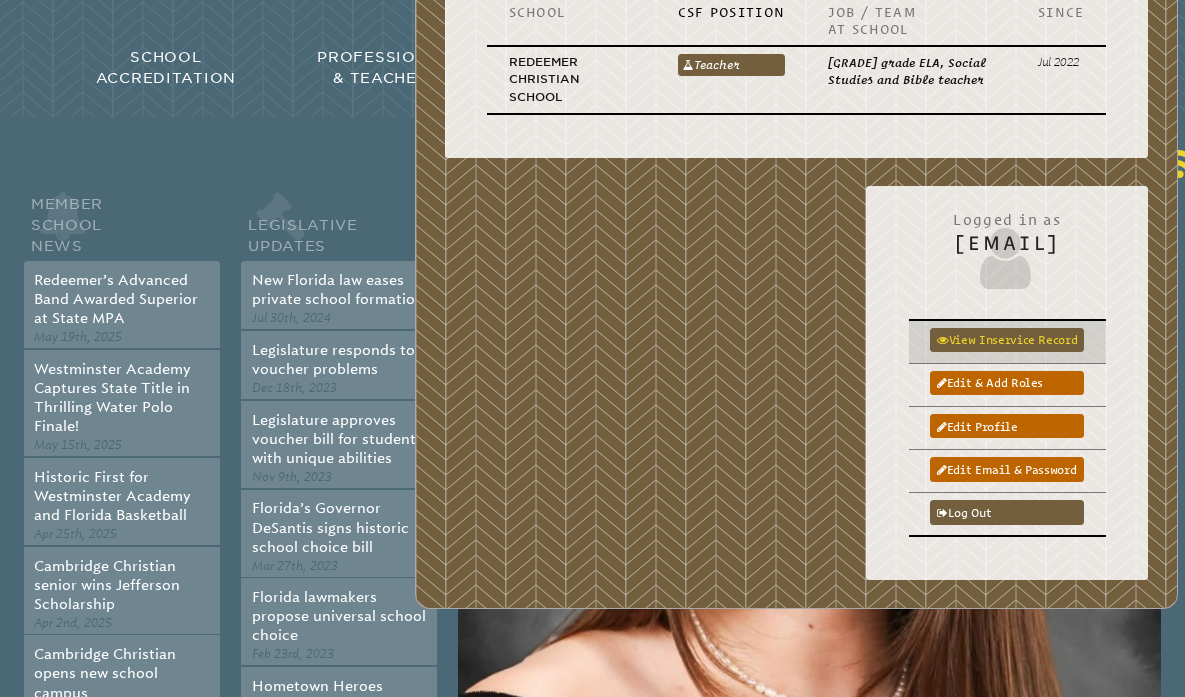 click on "View inservice record" at bounding box center (1007, 340) 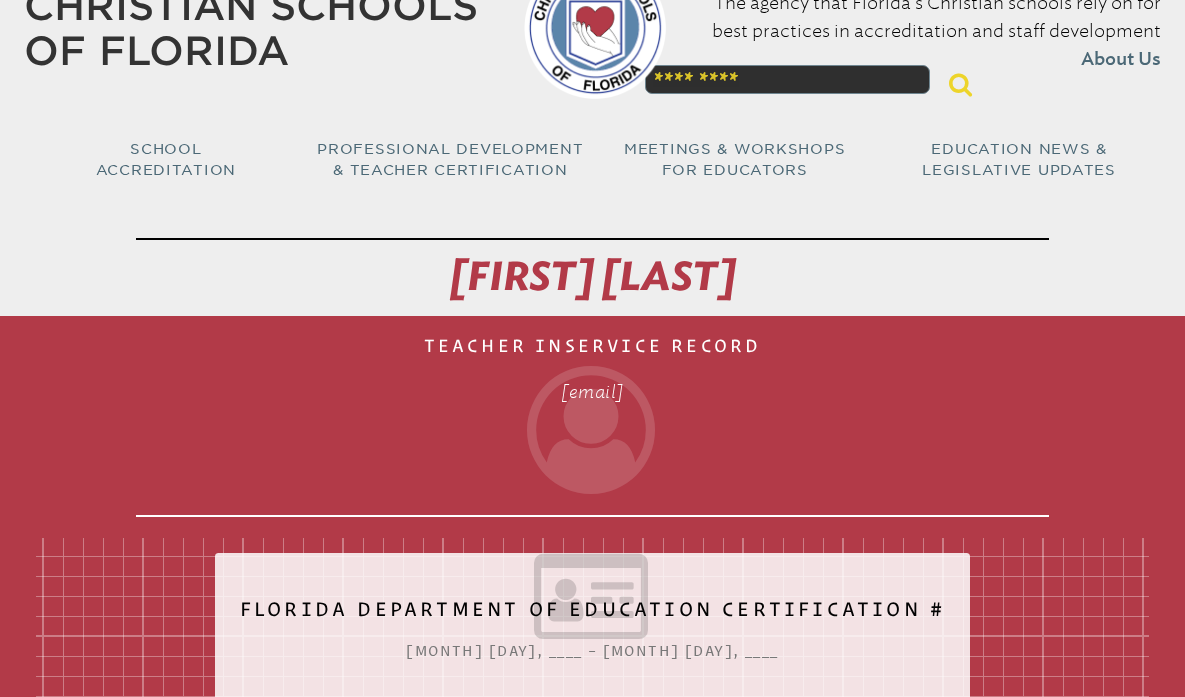scroll, scrollTop: 0, scrollLeft: 0, axis: both 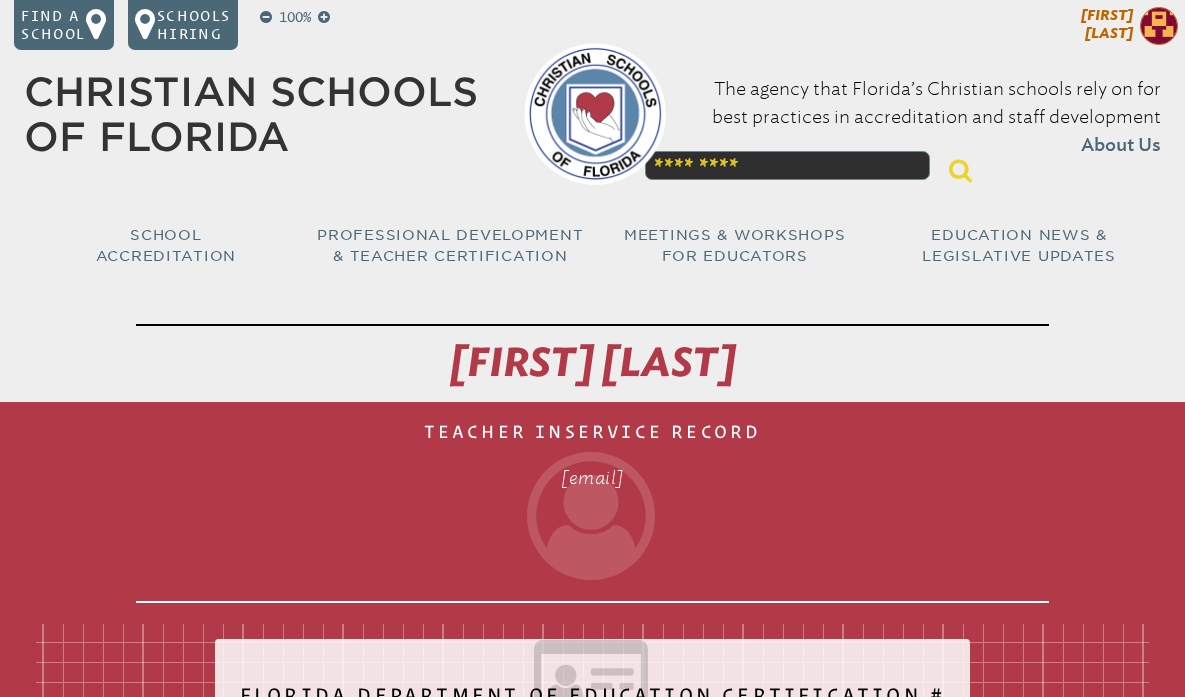 click at bounding box center (1159, 26) 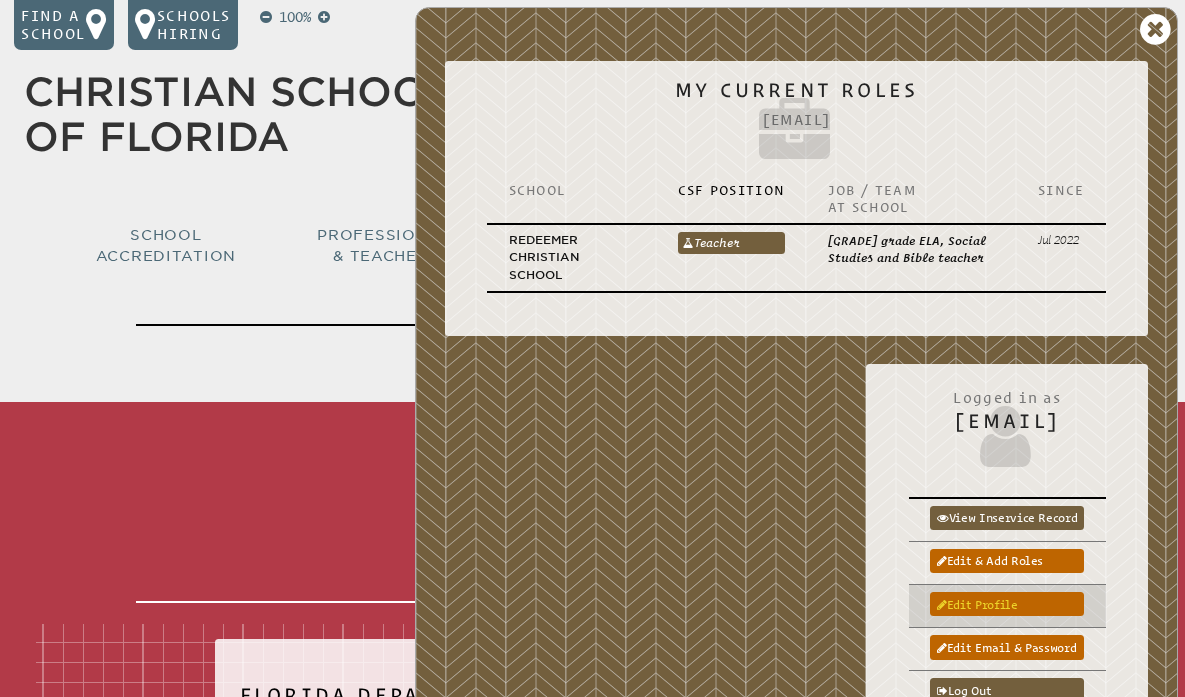 click on "Edit profile" at bounding box center (1007, 604) 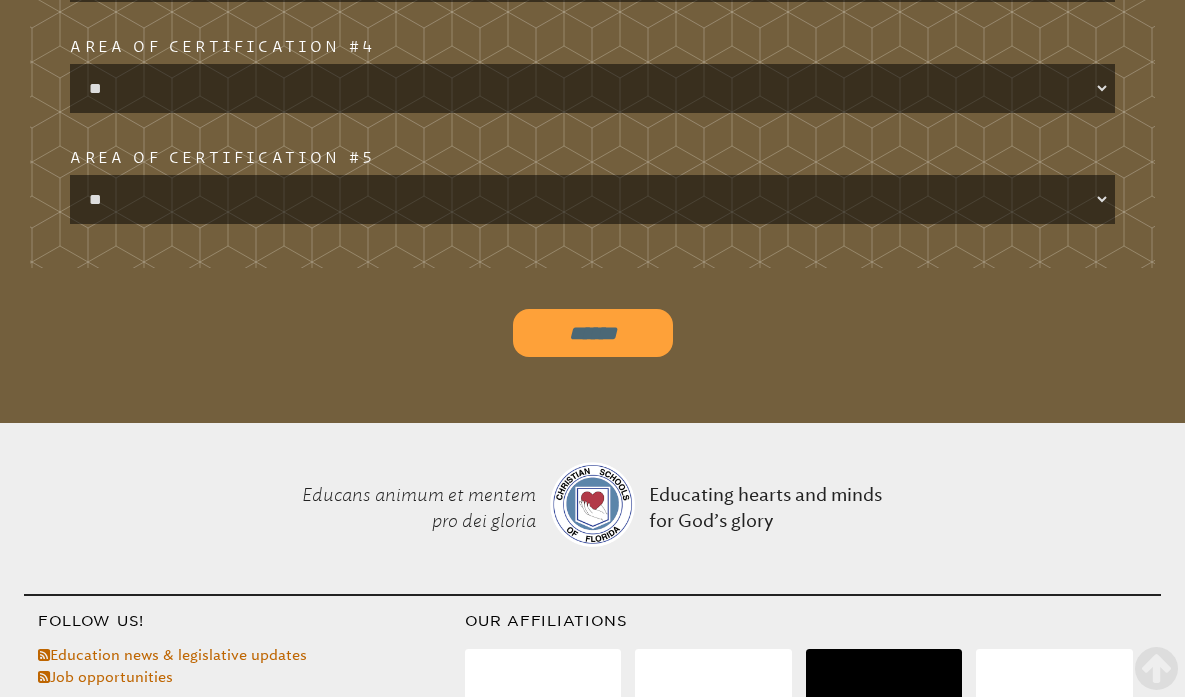 scroll, scrollTop: 3275, scrollLeft: 0, axis: vertical 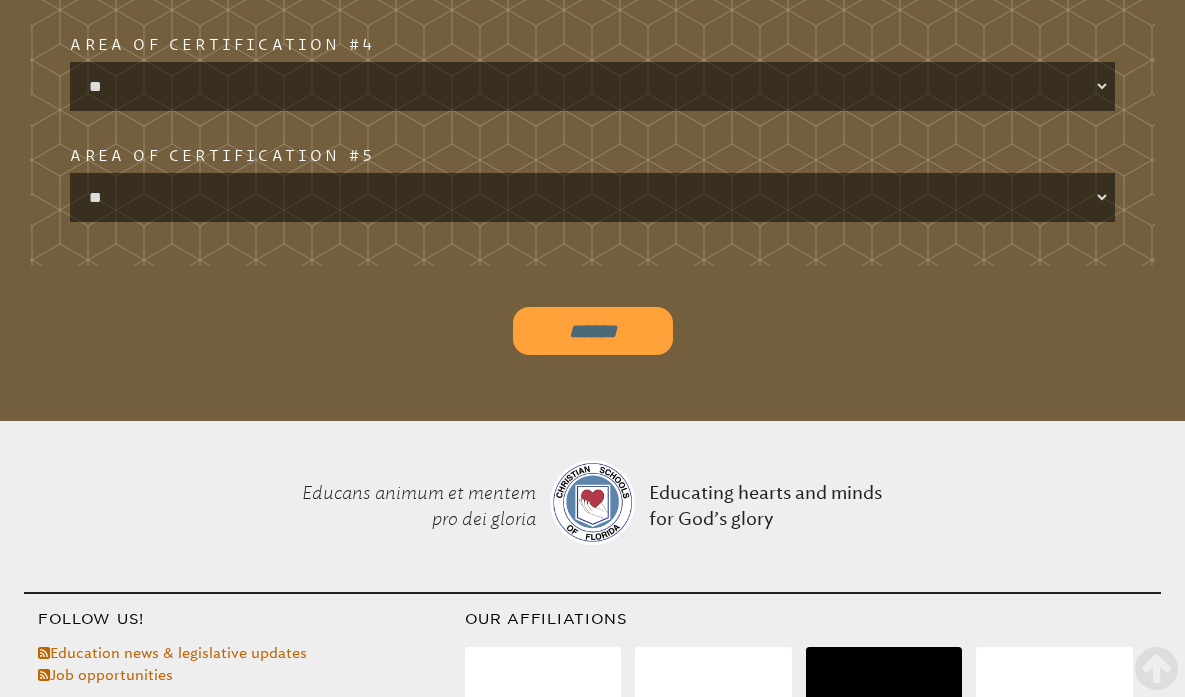 click on "******" at bounding box center (593, 331) 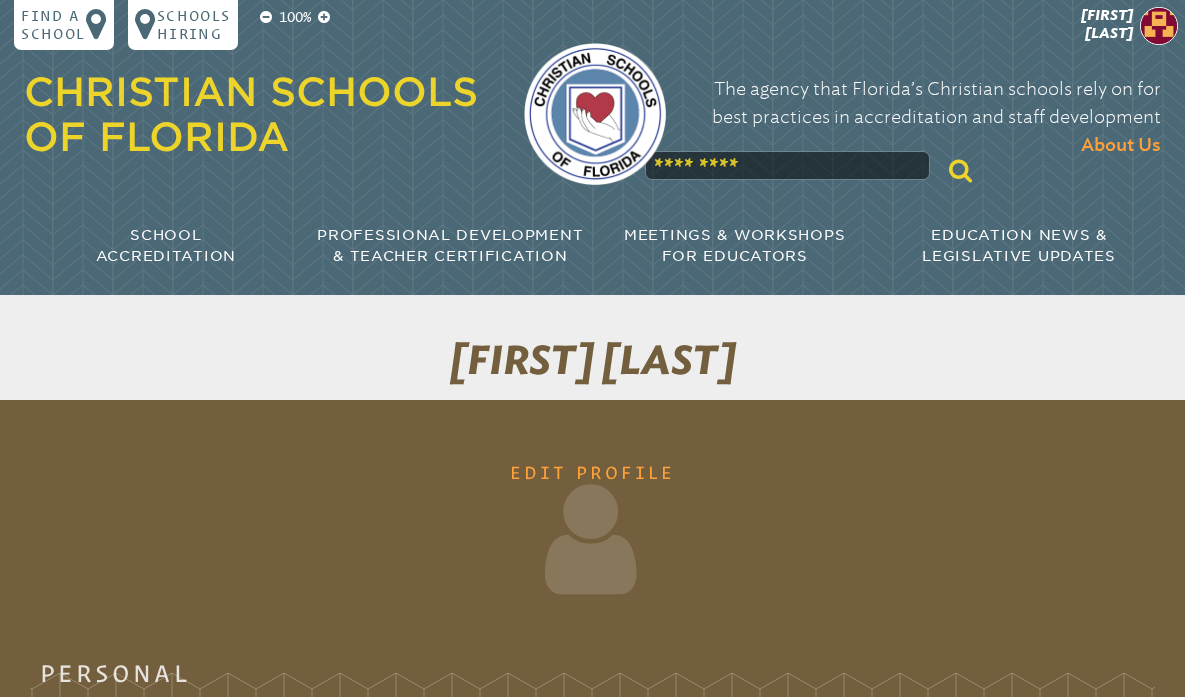 scroll, scrollTop: 0, scrollLeft: 0, axis: both 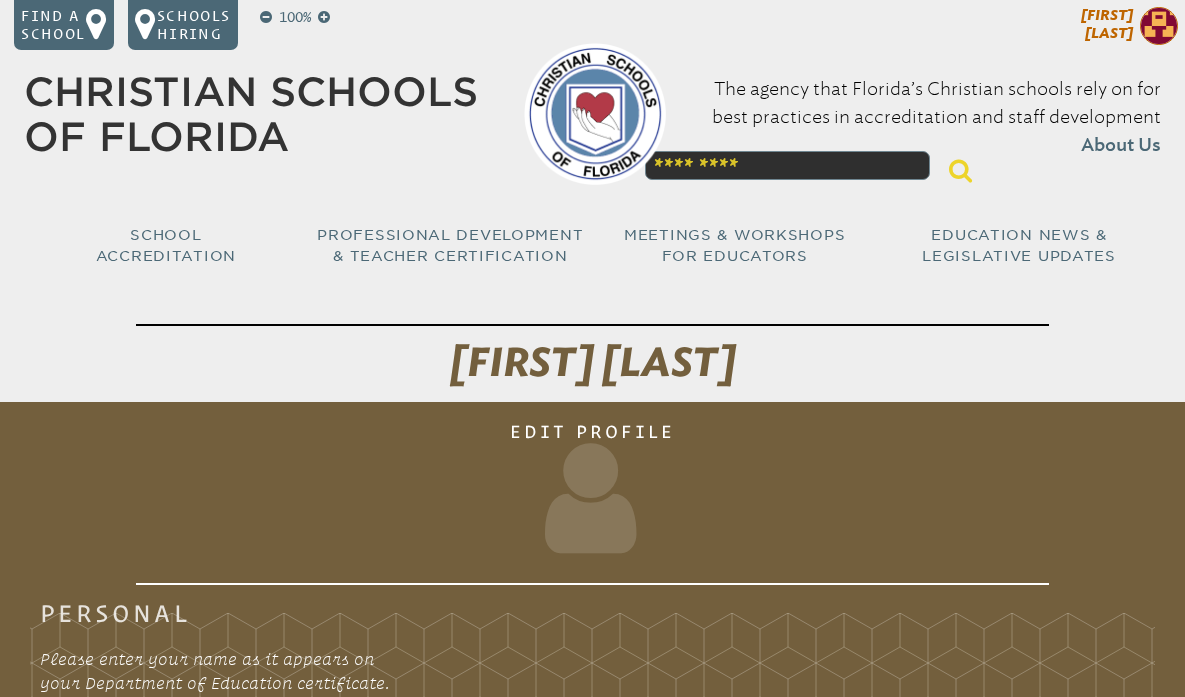 click at bounding box center (1159, 26) 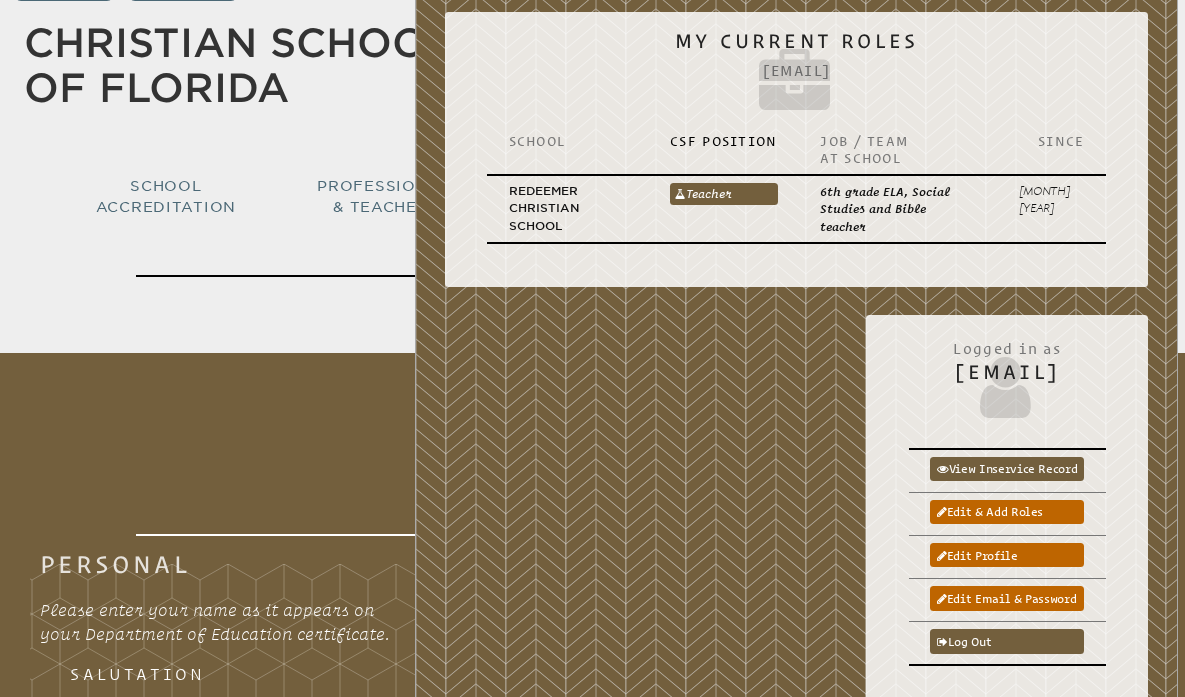 scroll, scrollTop: 48, scrollLeft: 0, axis: vertical 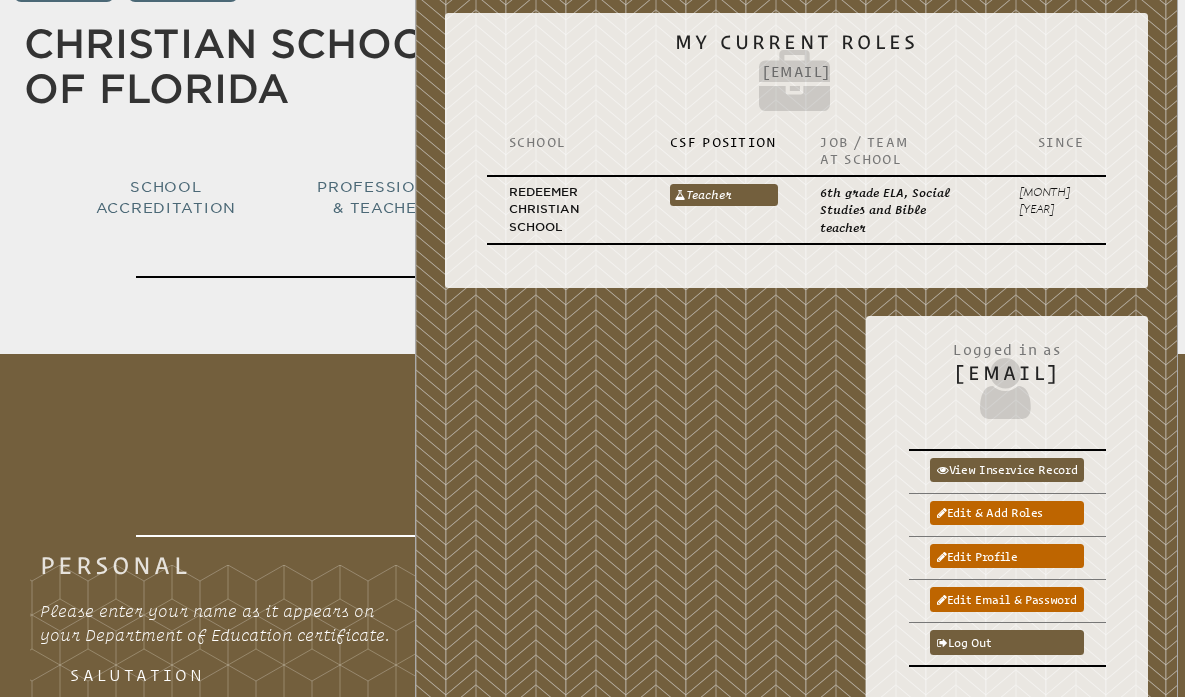 click at bounding box center [593, 450] 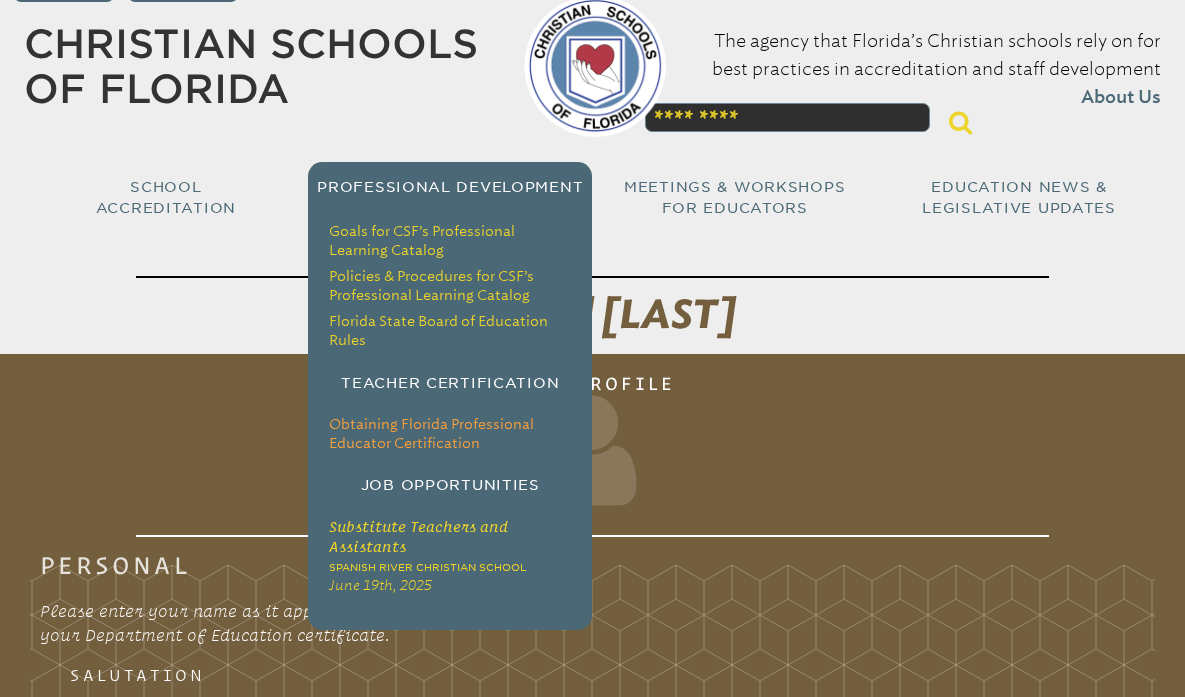 click on "Obtaining Florida Professional Educator Certification" at bounding box center [431, 433] 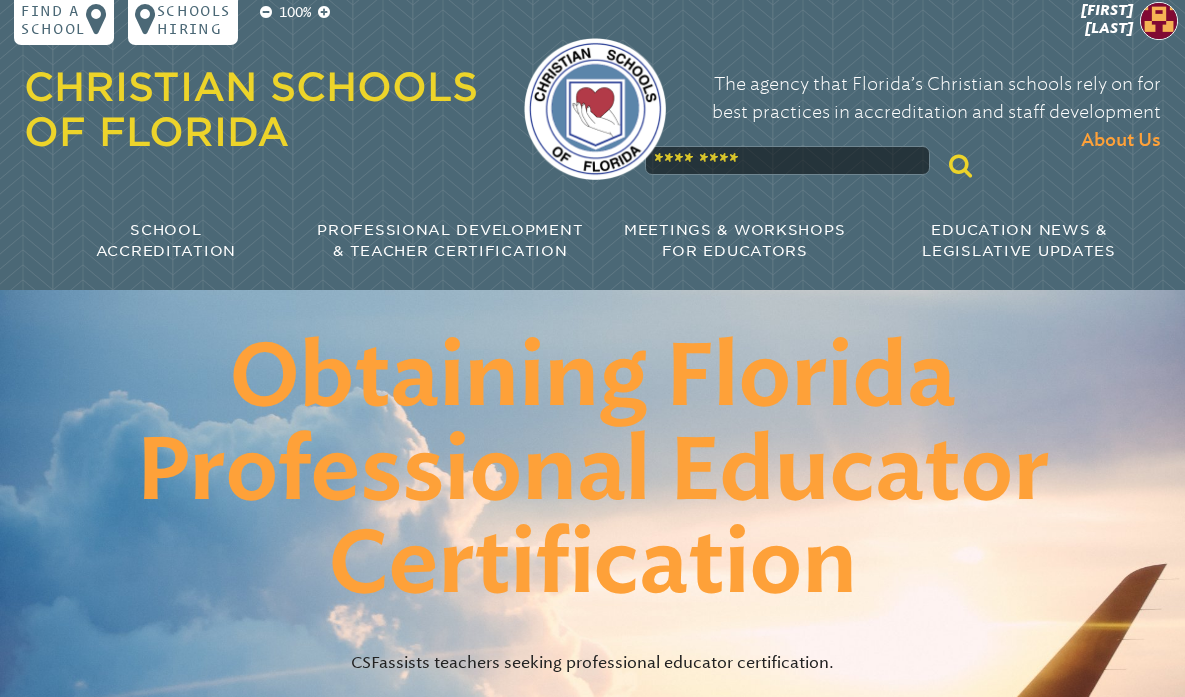 scroll, scrollTop: 0, scrollLeft: 0, axis: both 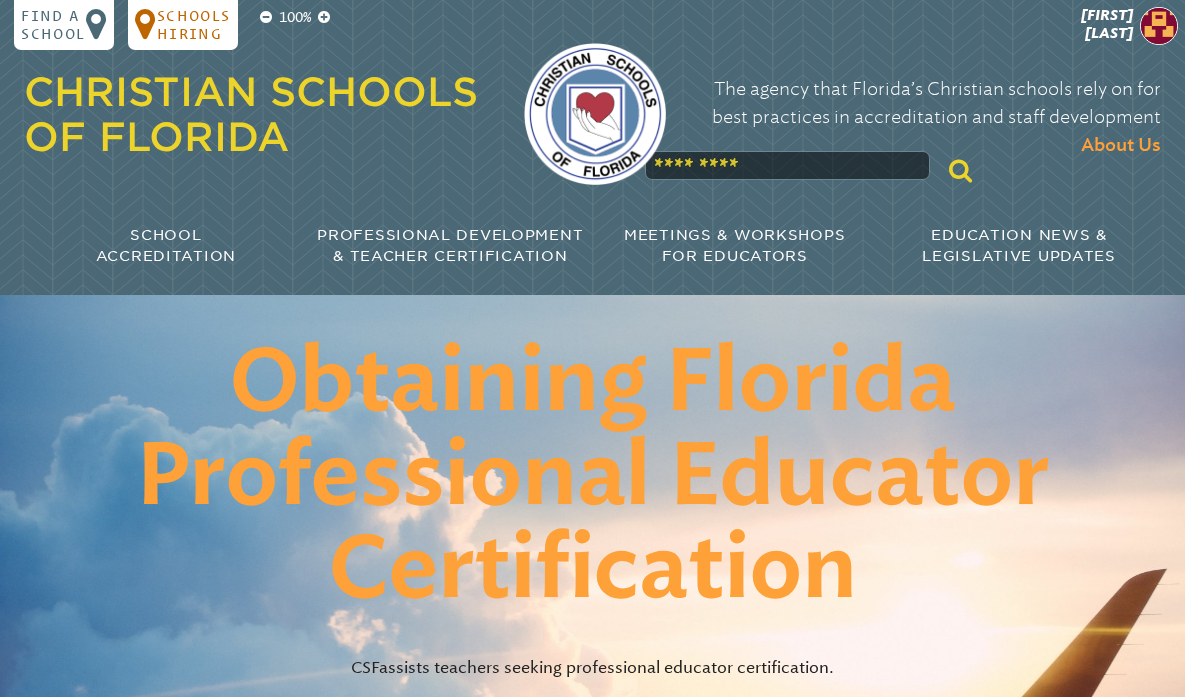 click on "Schools Hiring" at bounding box center (194, 25) 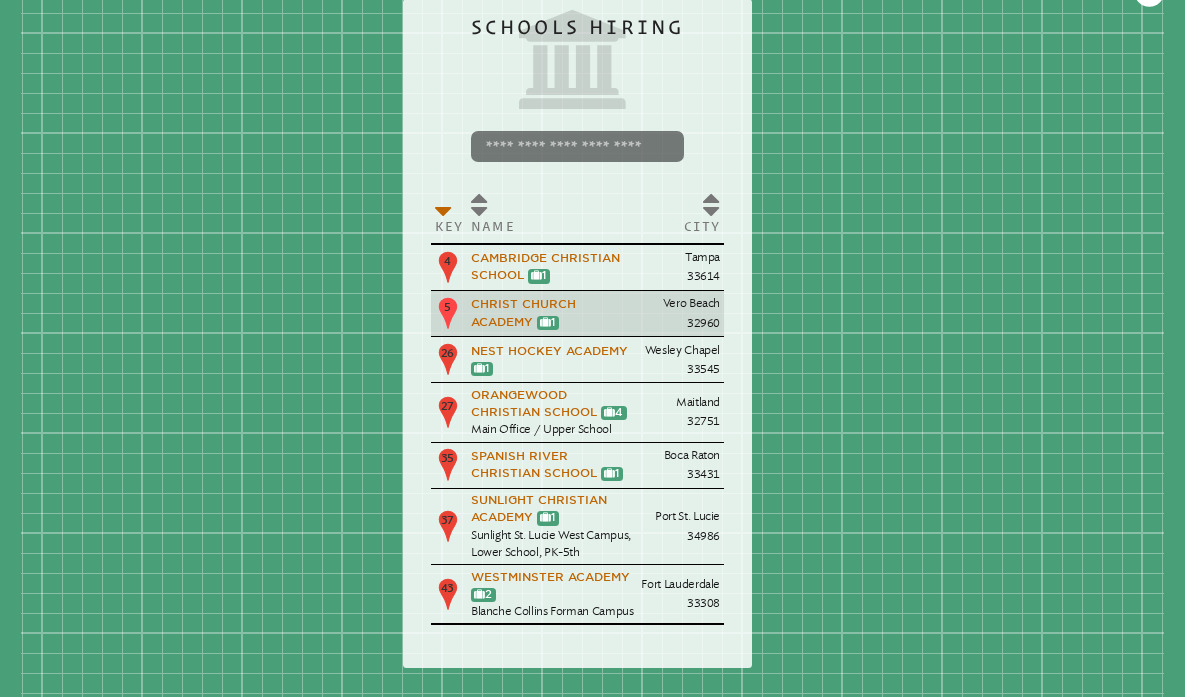 scroll, scrollTop: 0, scrollLeft: 0, axis: both 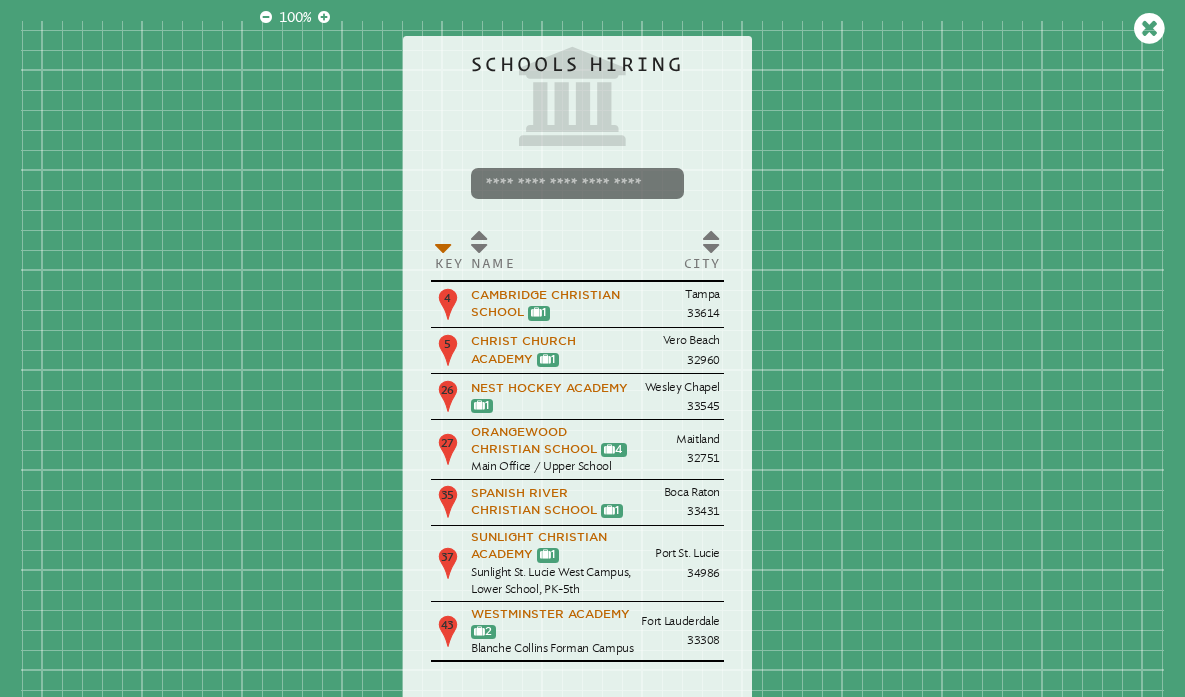 click at bounding box center (577, 183) 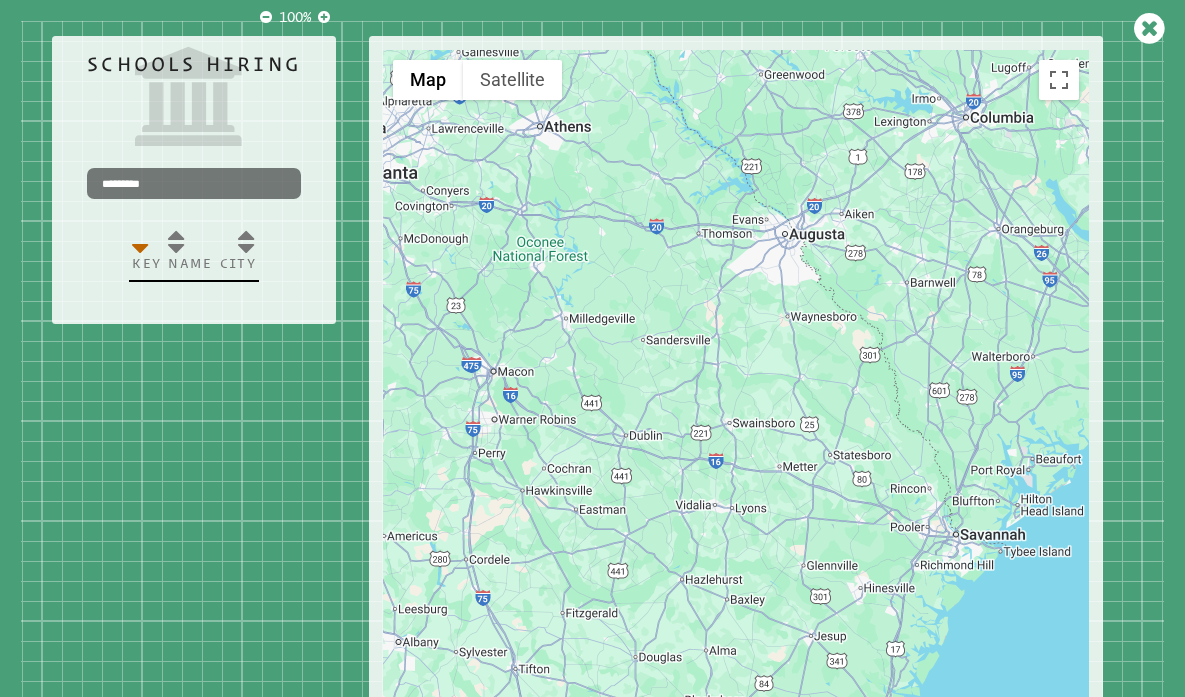 type on "*********" 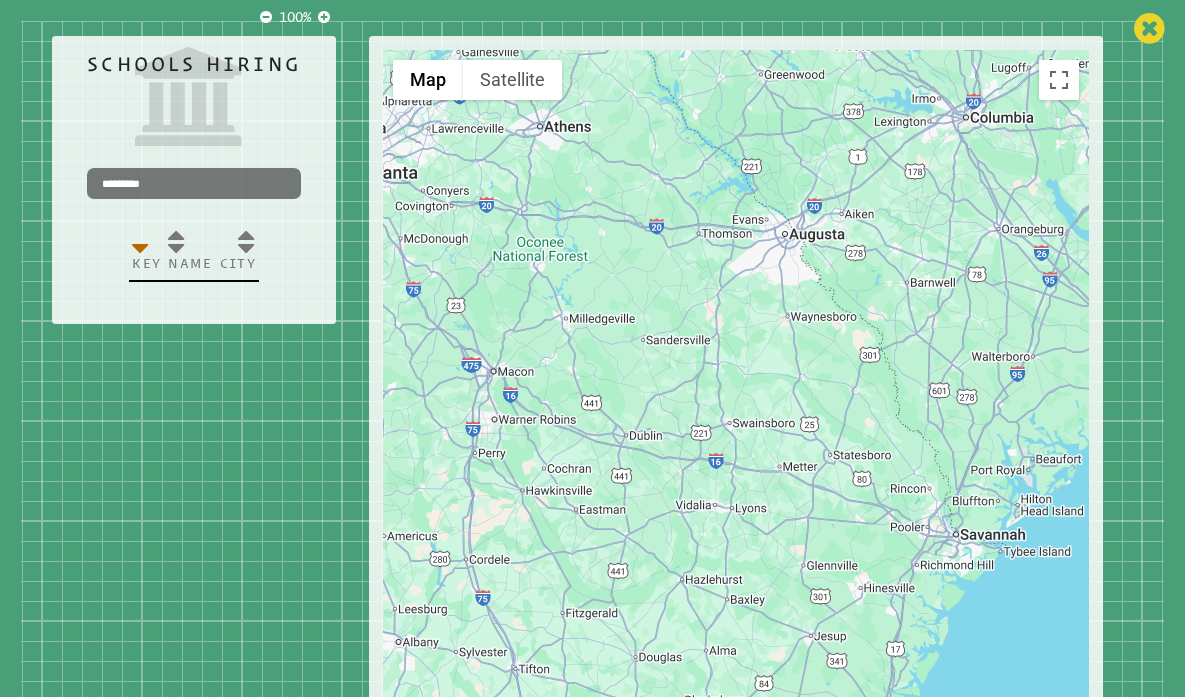 click at bounding box center [1149, 29] 